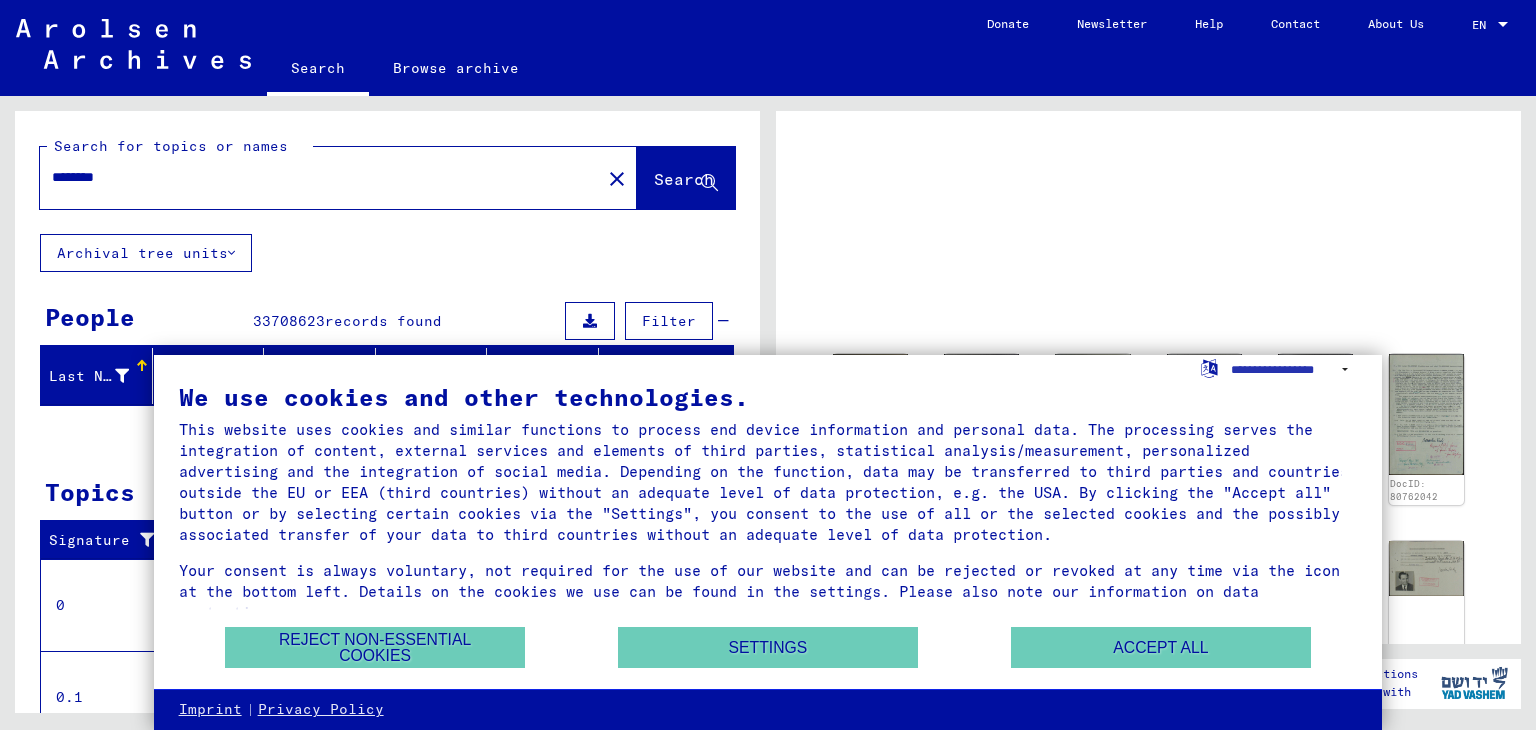 scroll, scrollTop: 0, scrollLeft: 0, axis: both 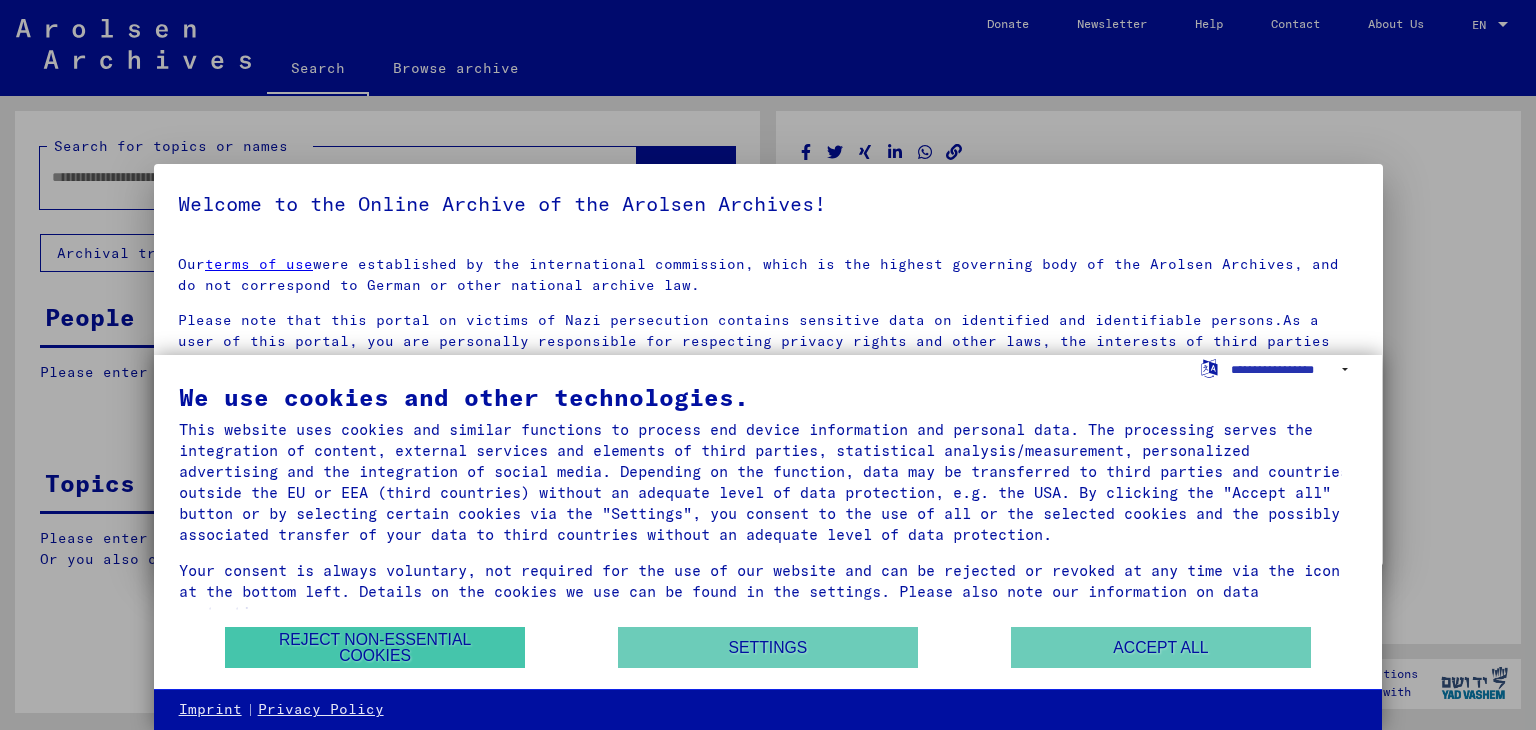 type on "********" 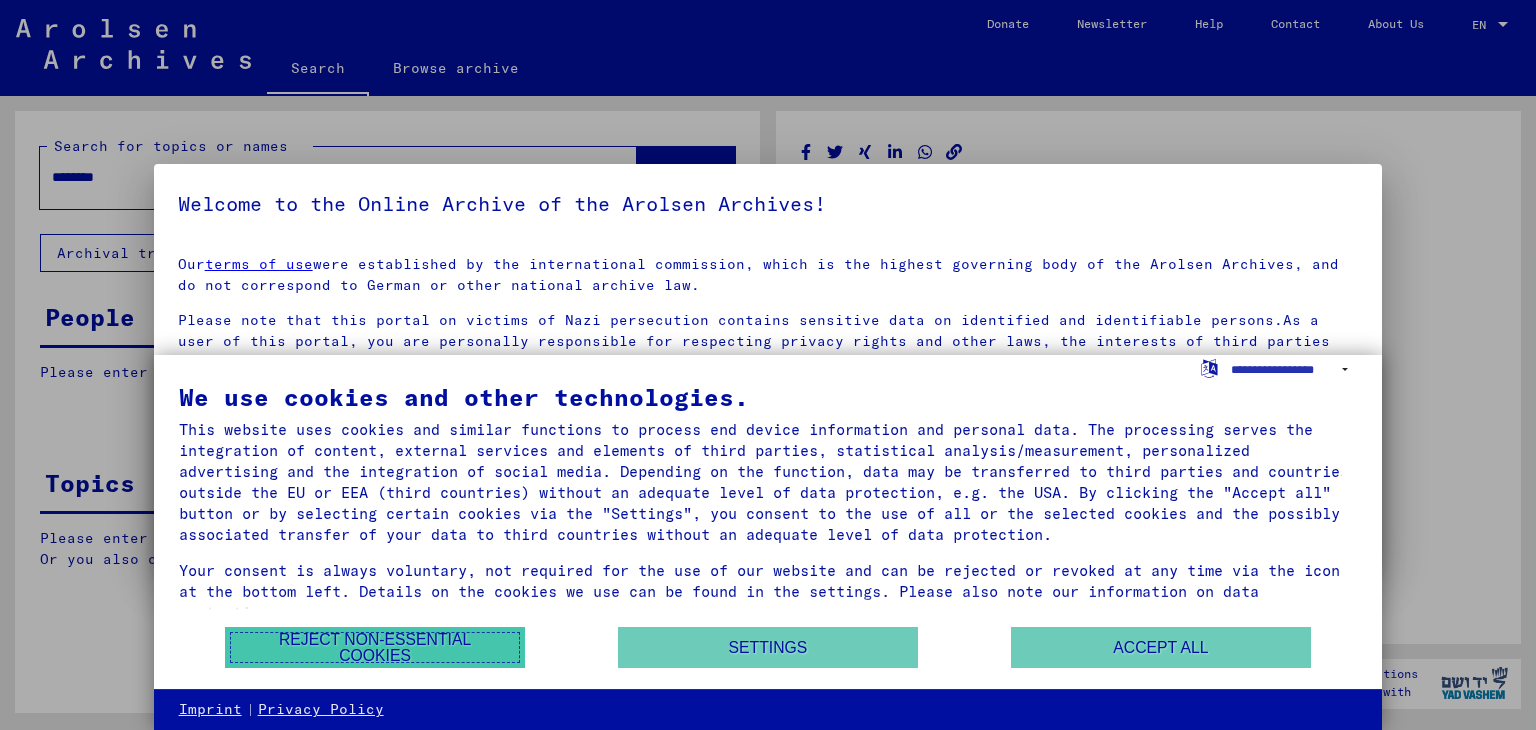 click on "Reject non-essential cookies" at bounding box center (375, 647) 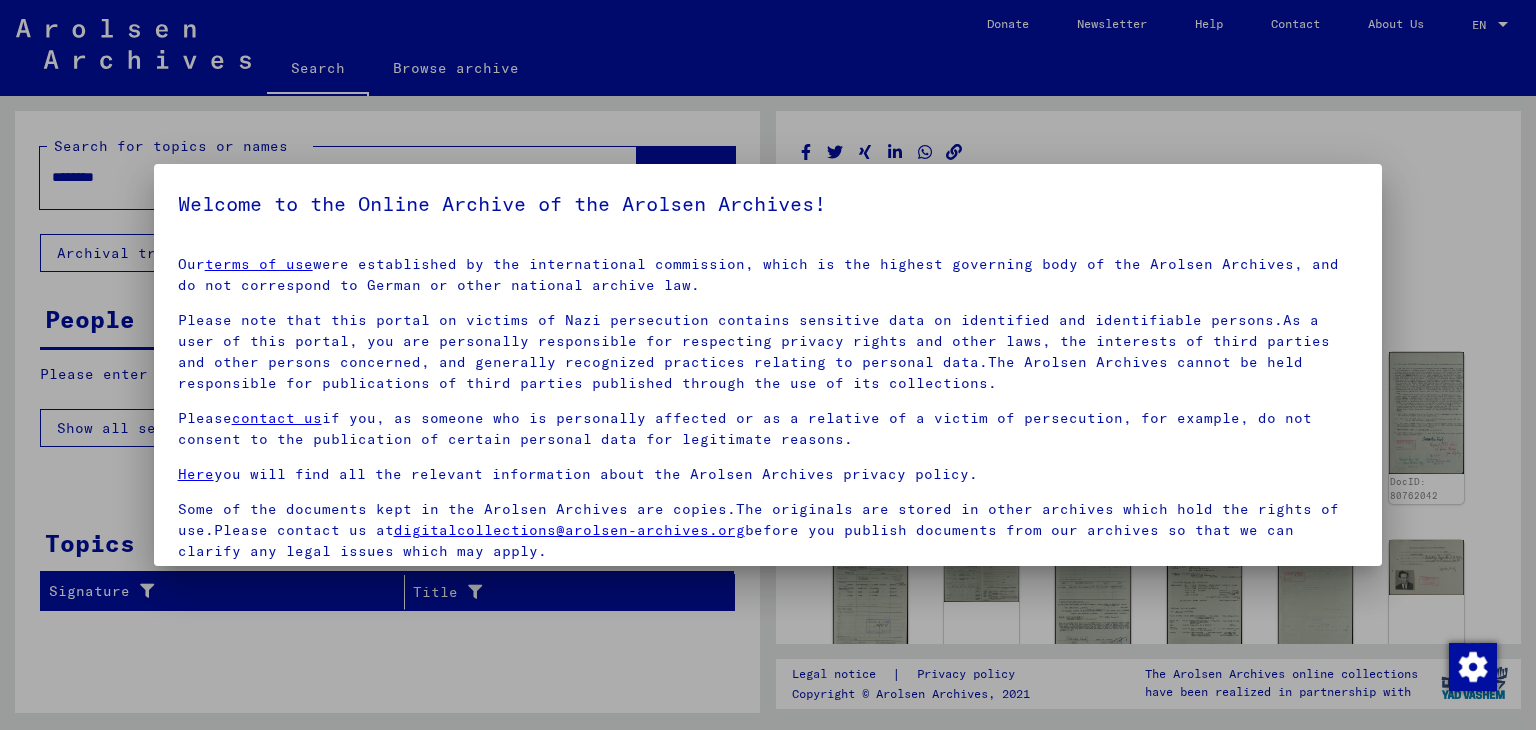 scroll, scrollTop: 154, scrollLeft: 0, axis: vertical 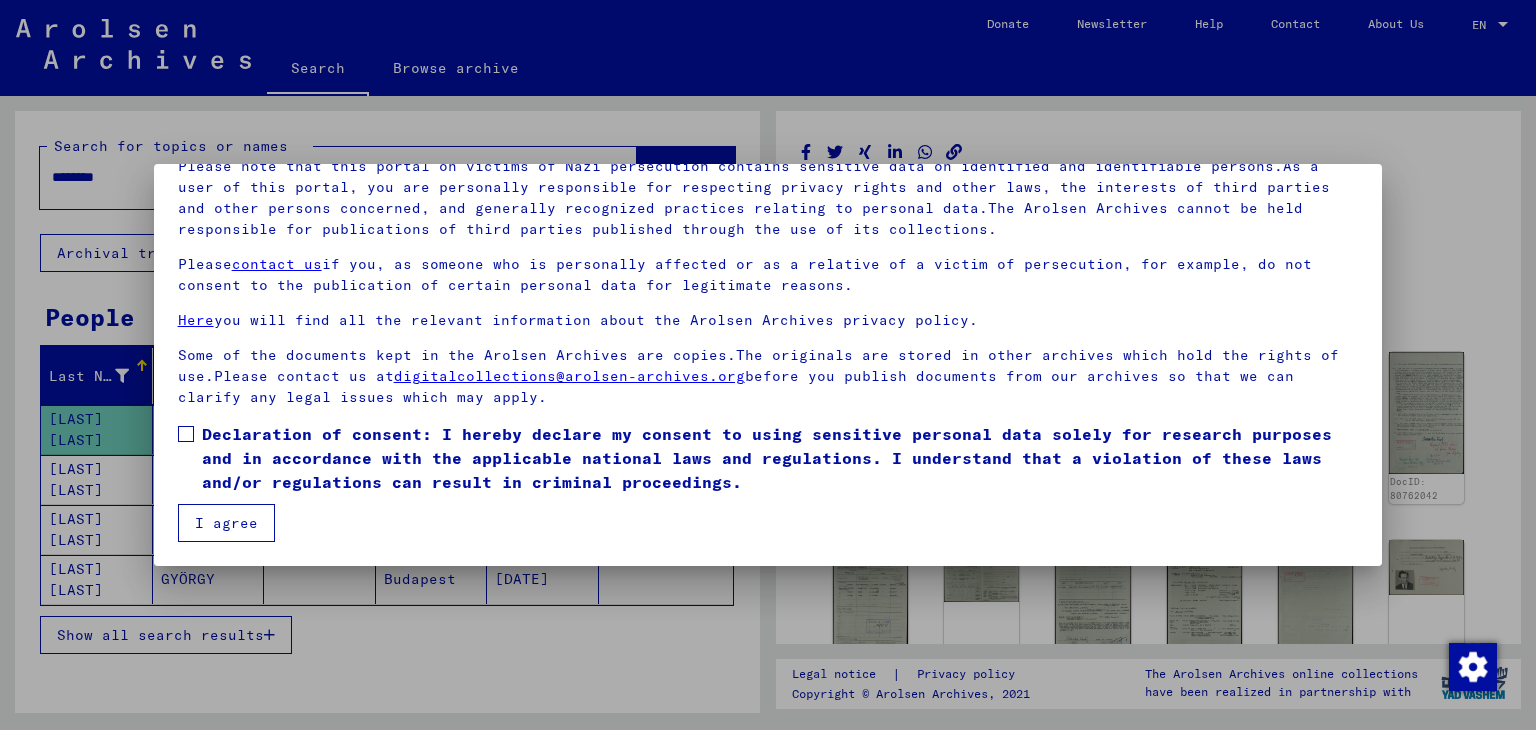 click at bounding box center (186, 434) 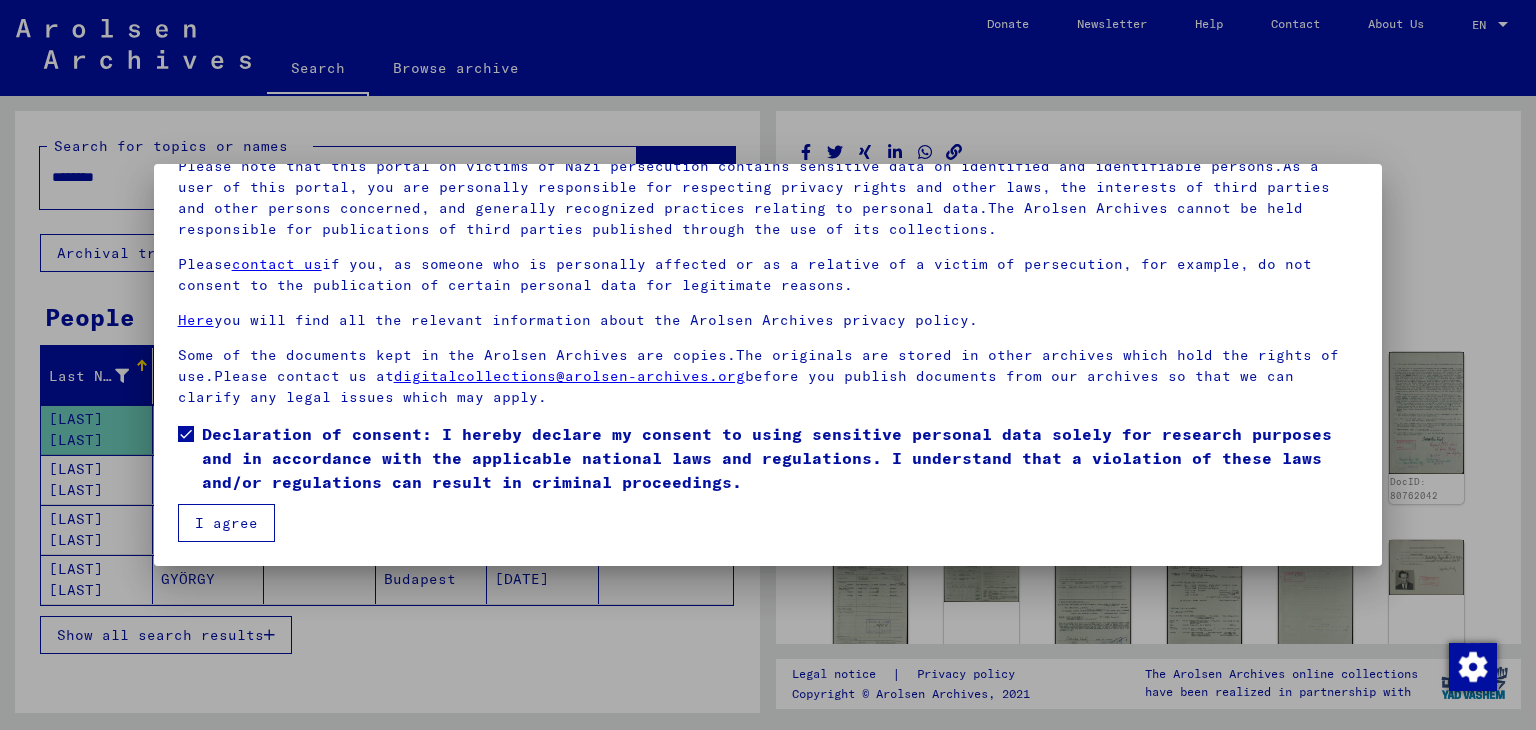 click on "Declaration of consent: I hereby declare my consent to using sensitive personal data solely for research purposes and in accordance with the applicable national laws and regulations. I understand that a violation of these laws and/or regulations can result in criminal proceedings." at bounding box center (768, 463) 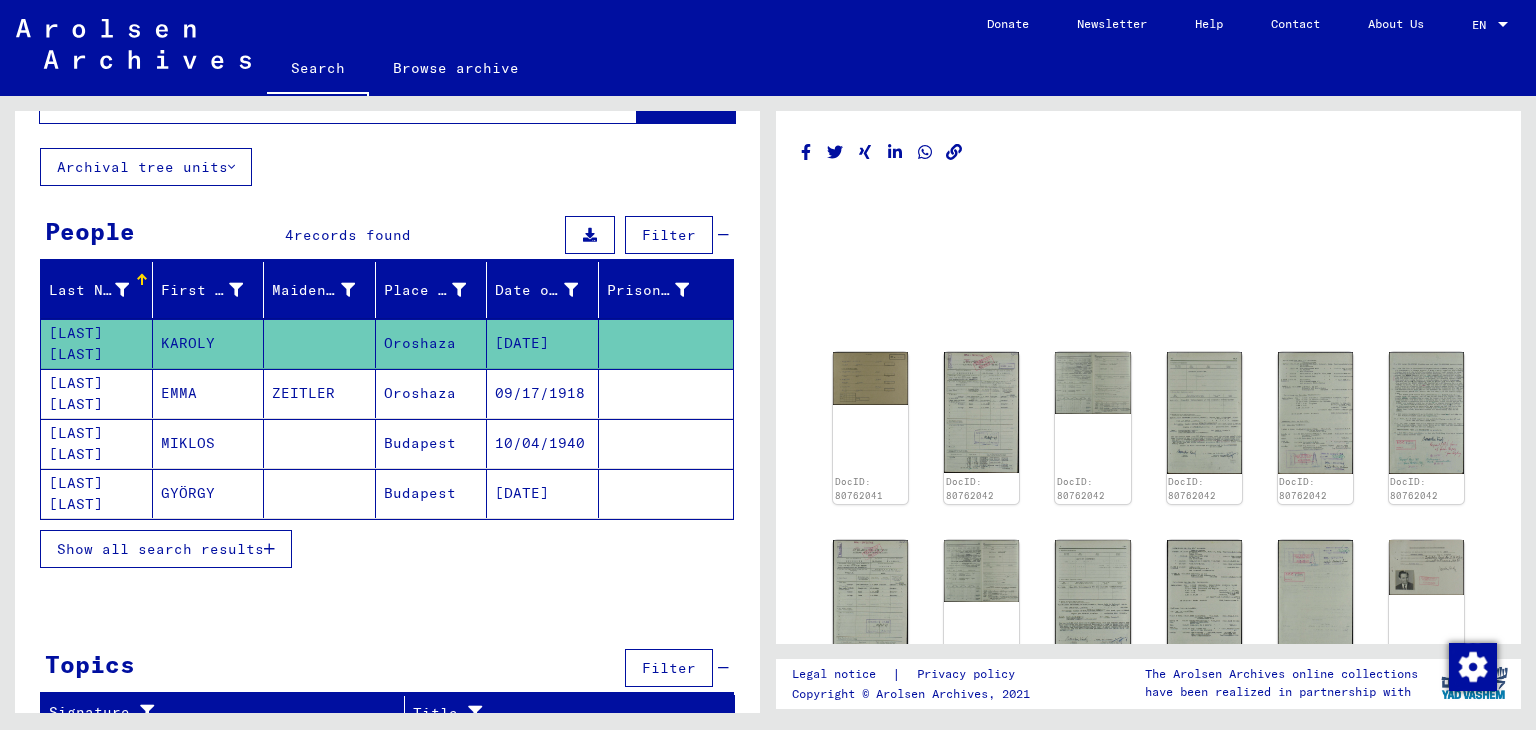 scroll, scrollTop: 100, scrollLeft: 0, axis: vertical 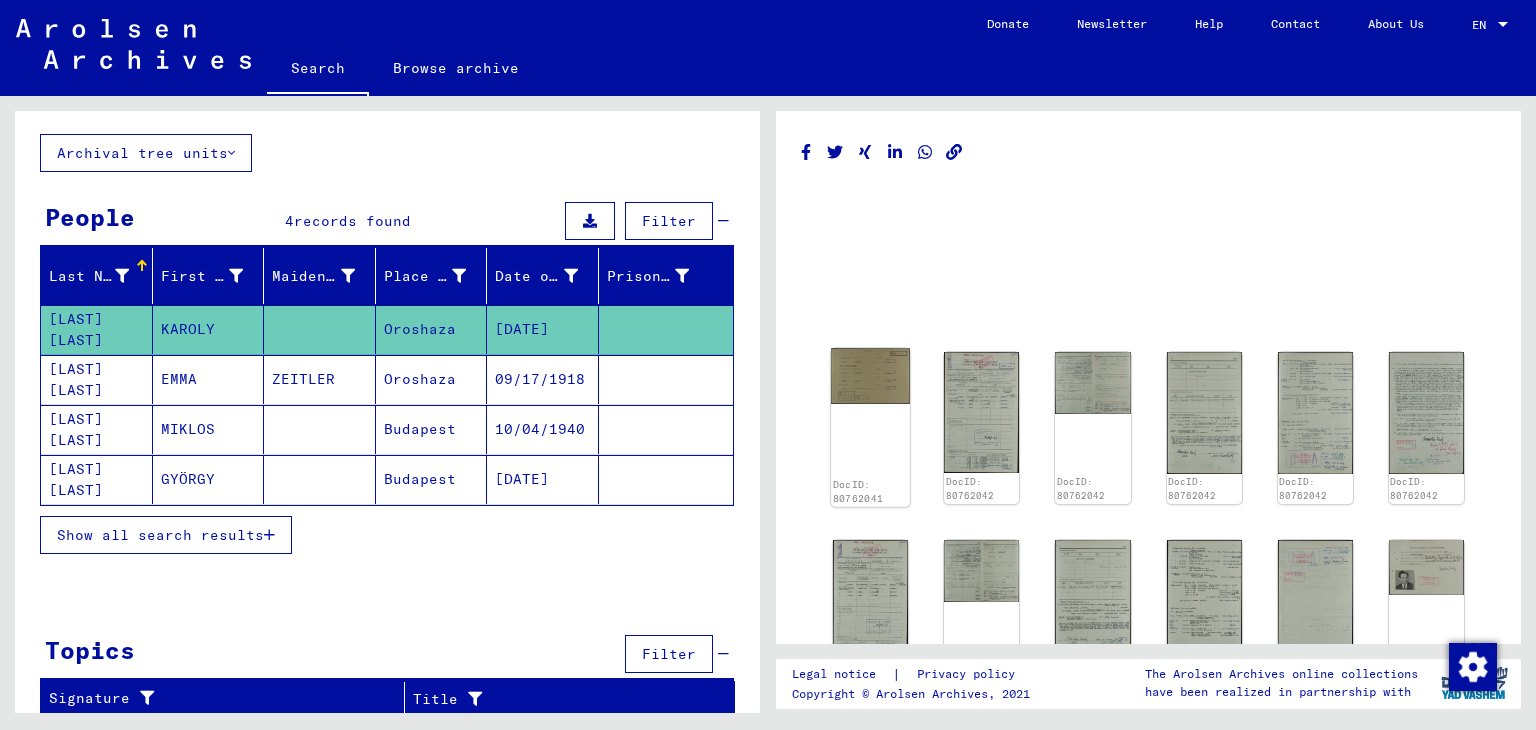 click on "DocID: 80762041" 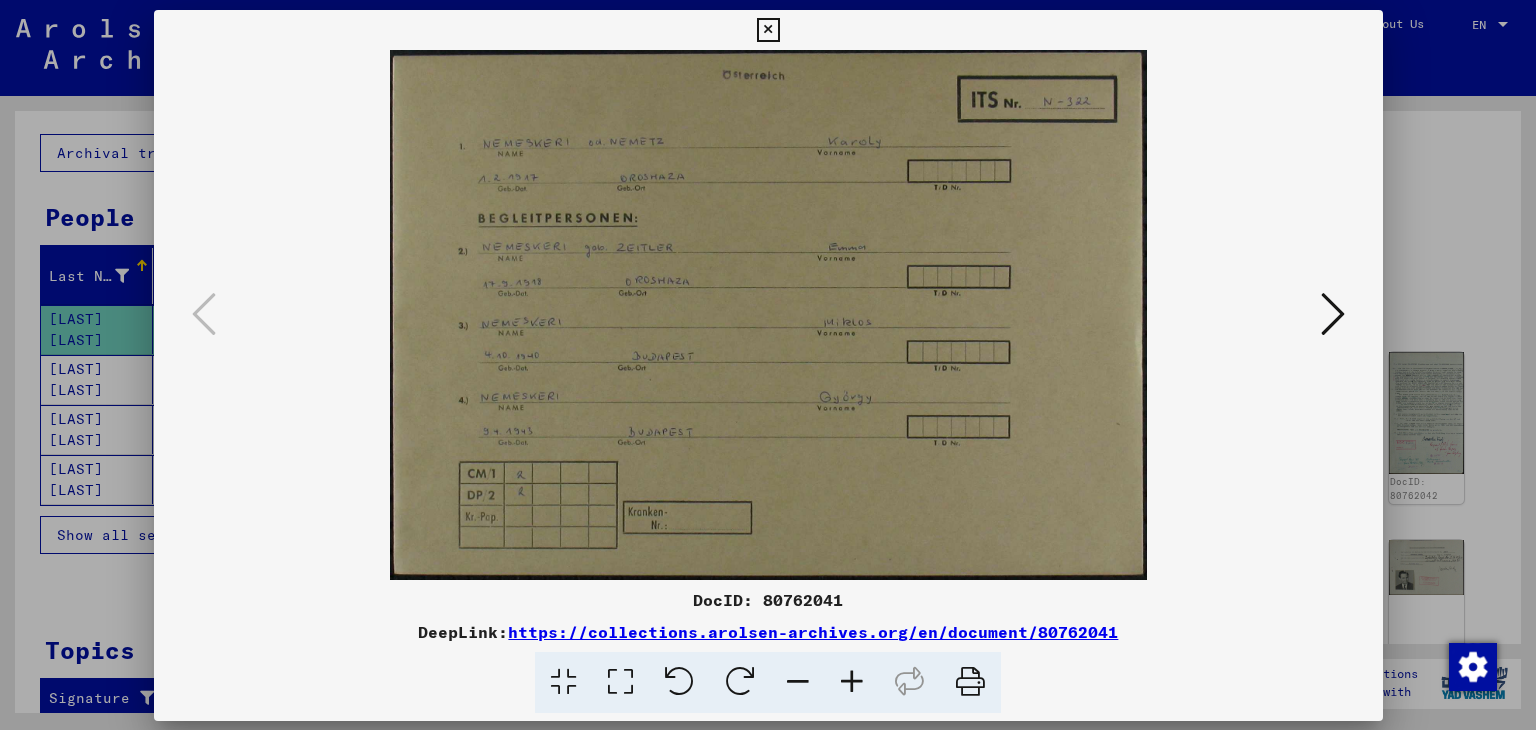 click at bounding box center [768, 315] 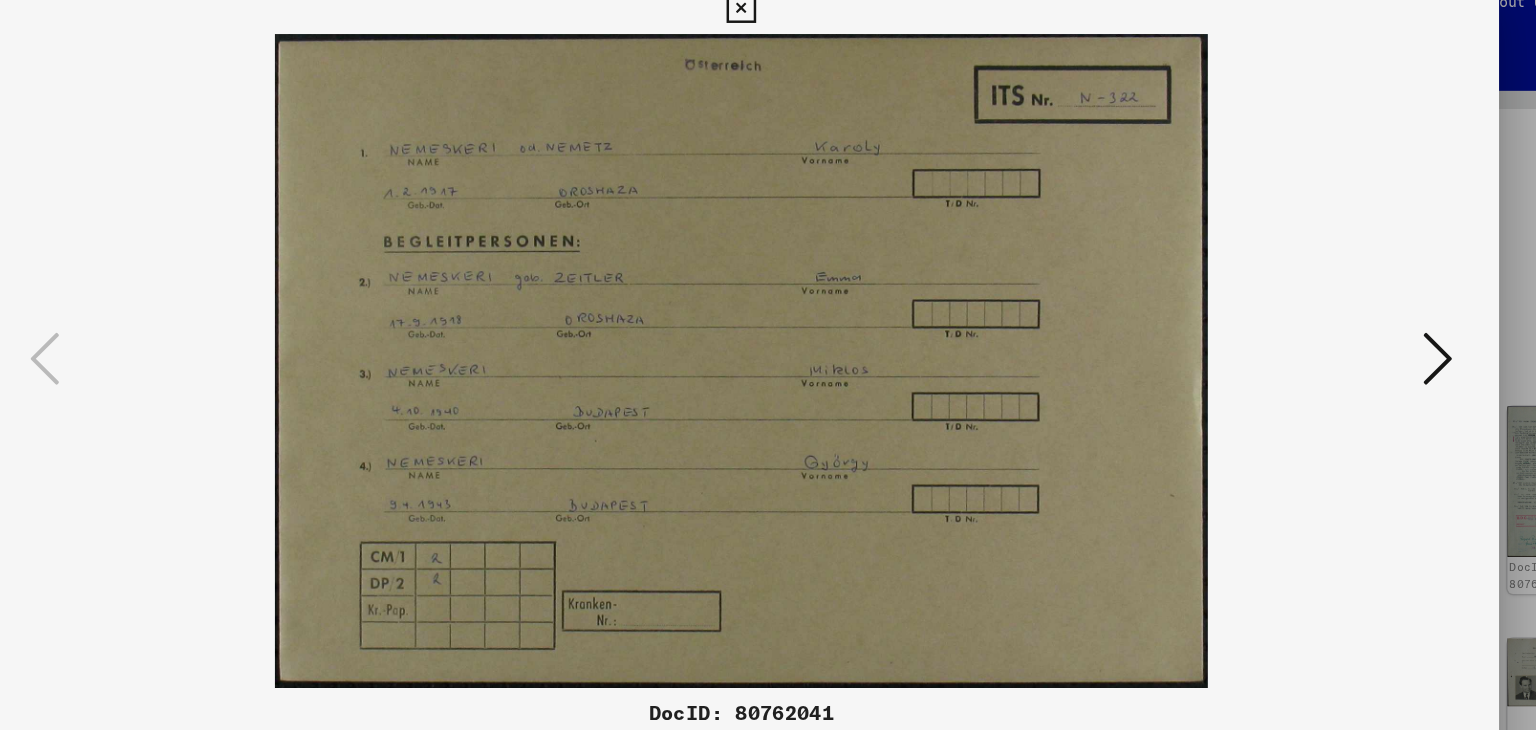 click at bounding box center (768, 315) 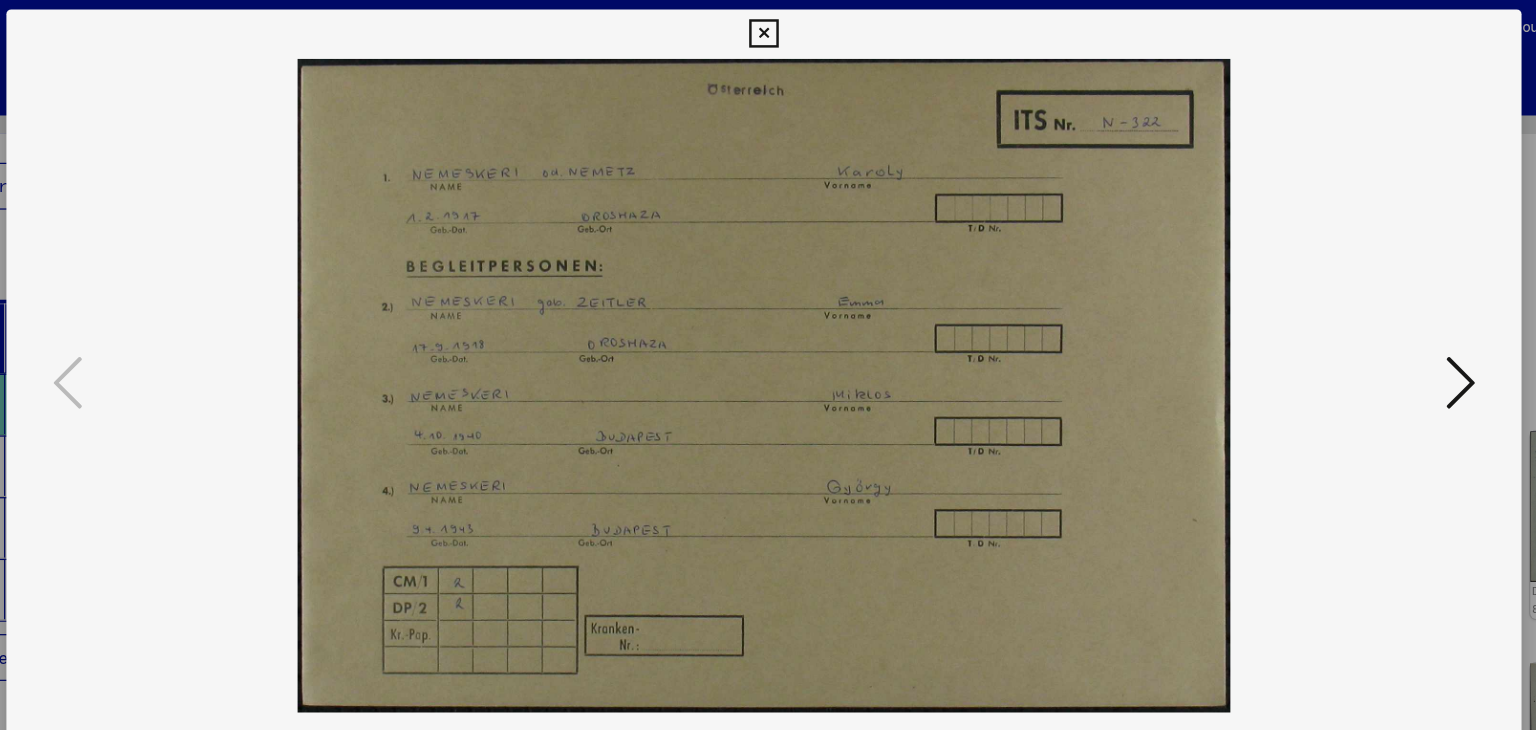 click at bounding box center [1332, 314] 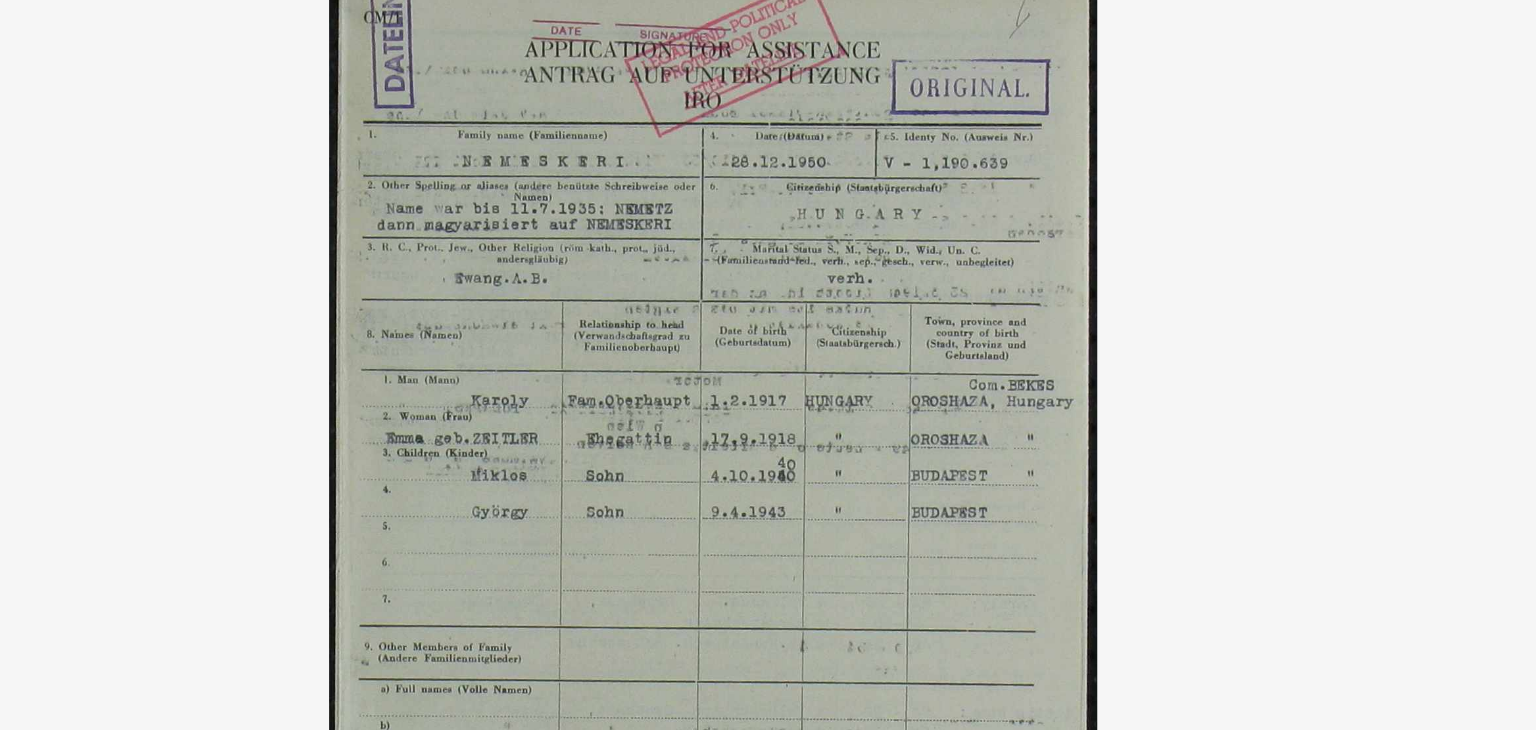 drag, startPoint x: 759, startPoint y: 191, endPoint x: 761, endPoint y: 179, distance: 12.165525 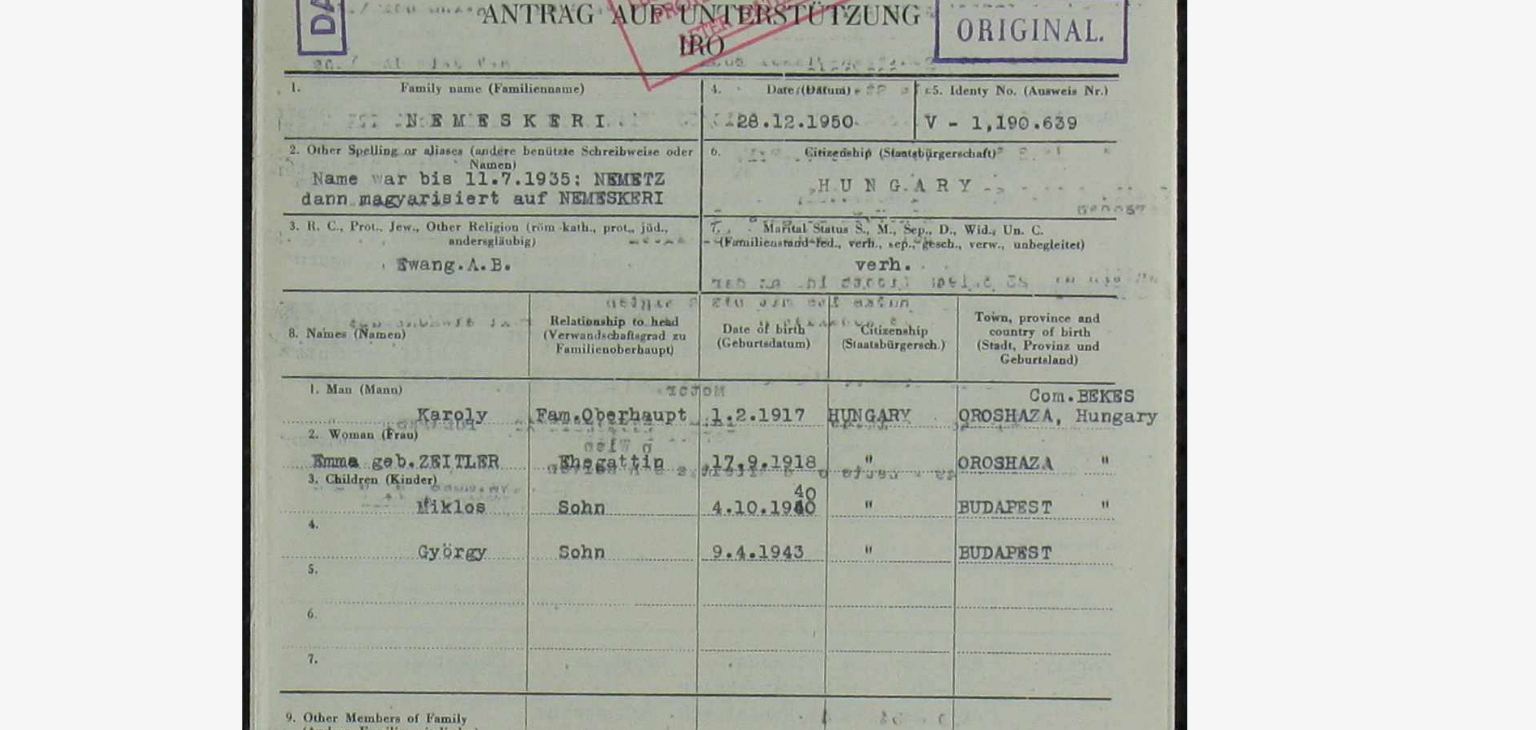 drag, startPoint x: 763, startPoint y: 154, endPoint x: 761, endPoint y: 214, distance: 60.033325 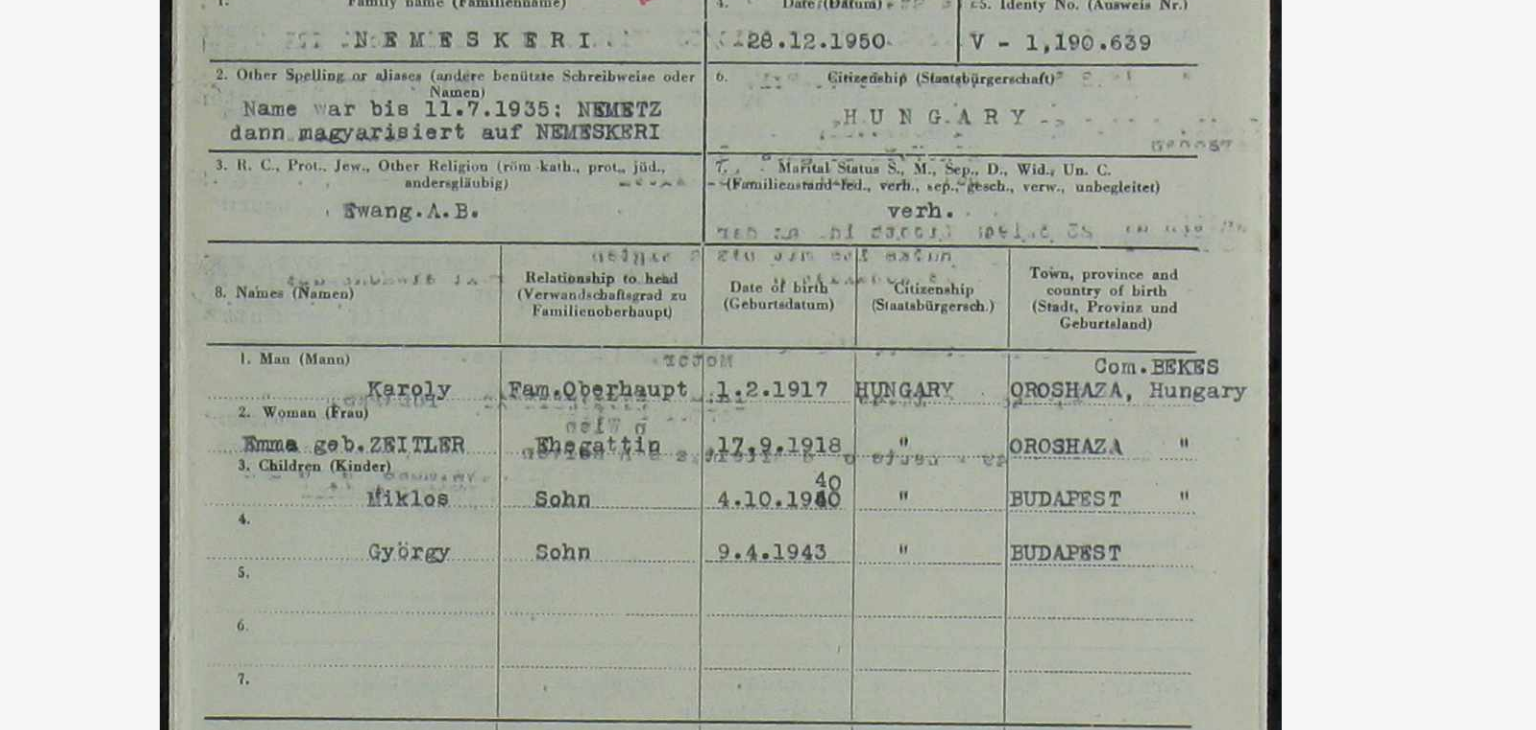 drag, startPoint x: 758, startPoint y: 275, endPoint x: 755, endPoint y: 245, distance: 30.149628 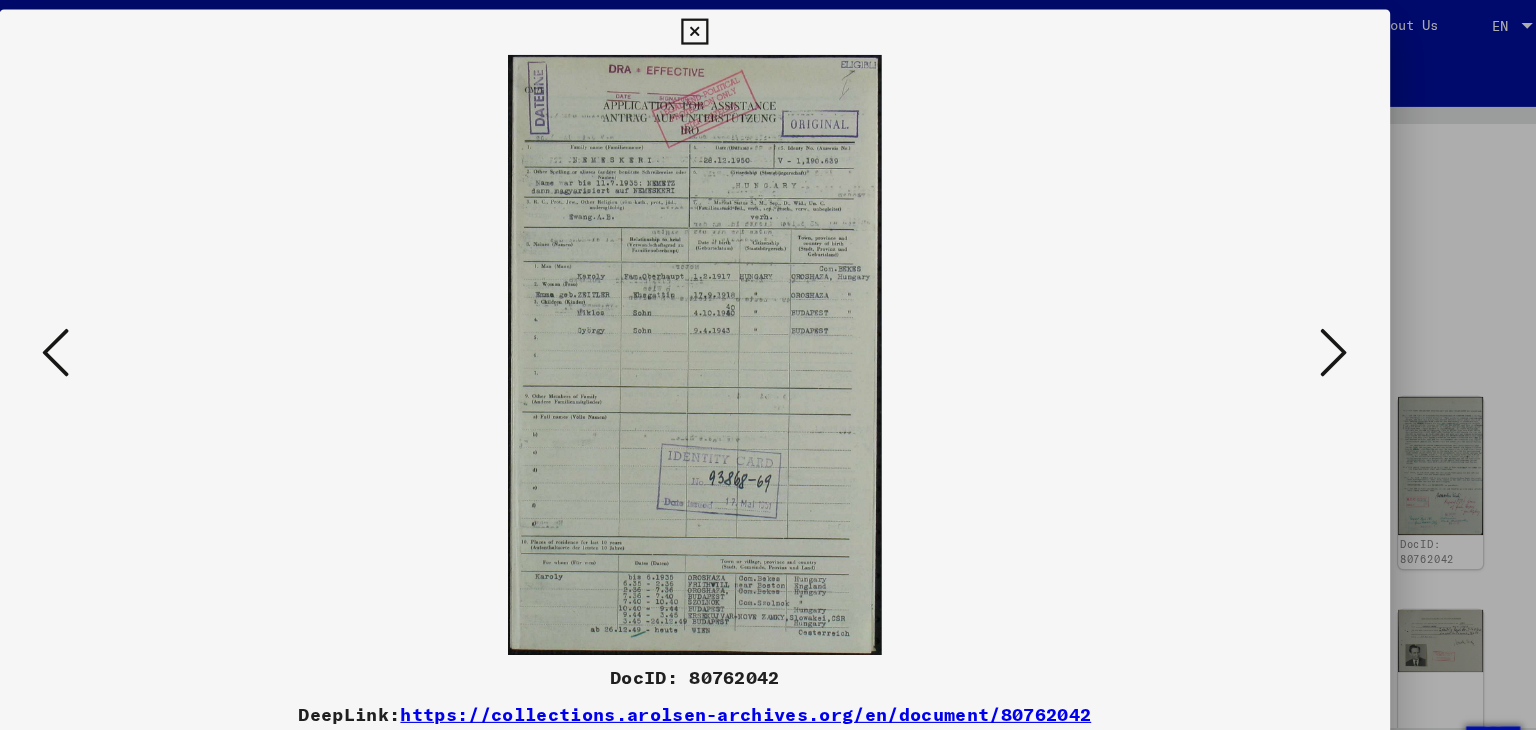 scroll, scrollTop: 0, scrollLeft: 0, axis: both 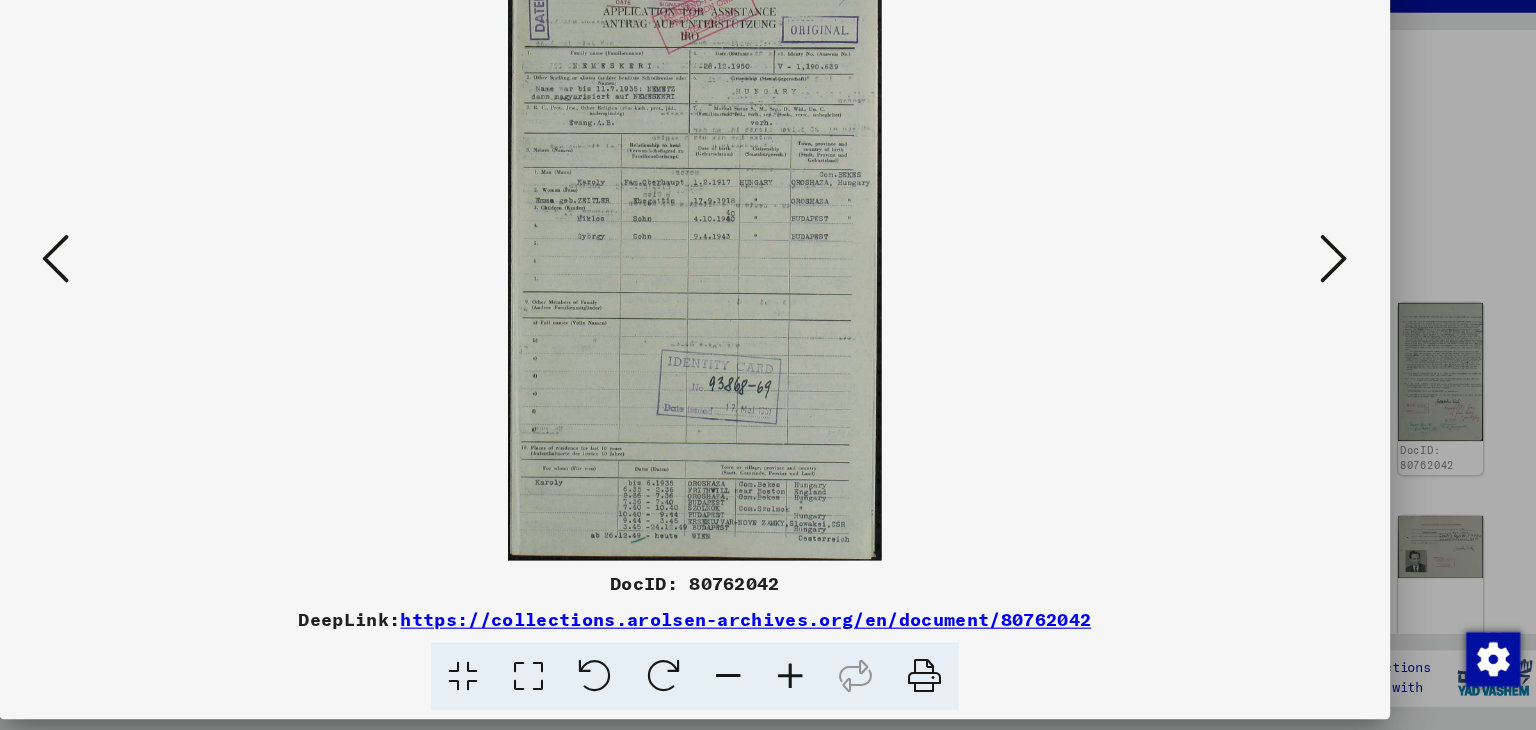 click at bounding box center (1332, 314) 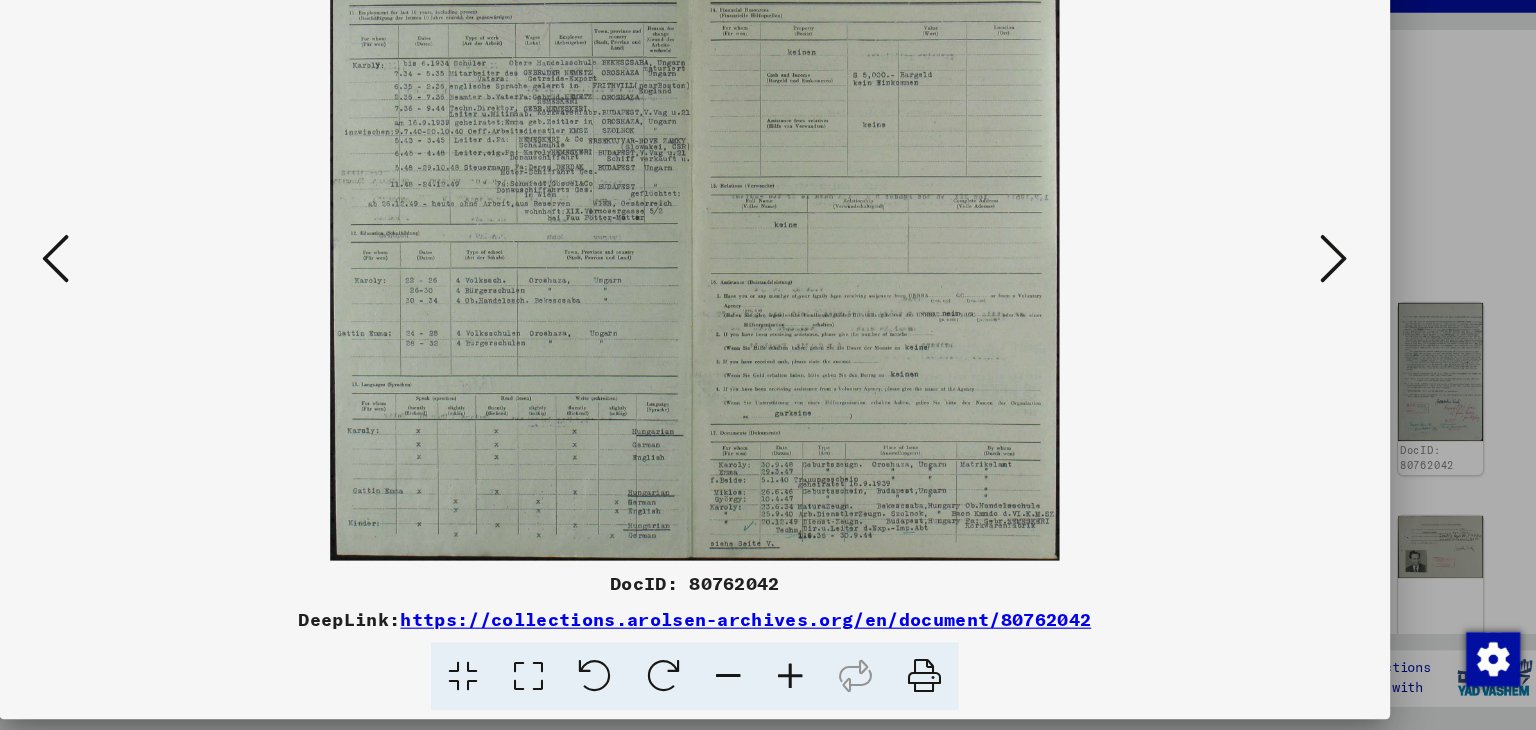 click at bounding box center (1332, 313) 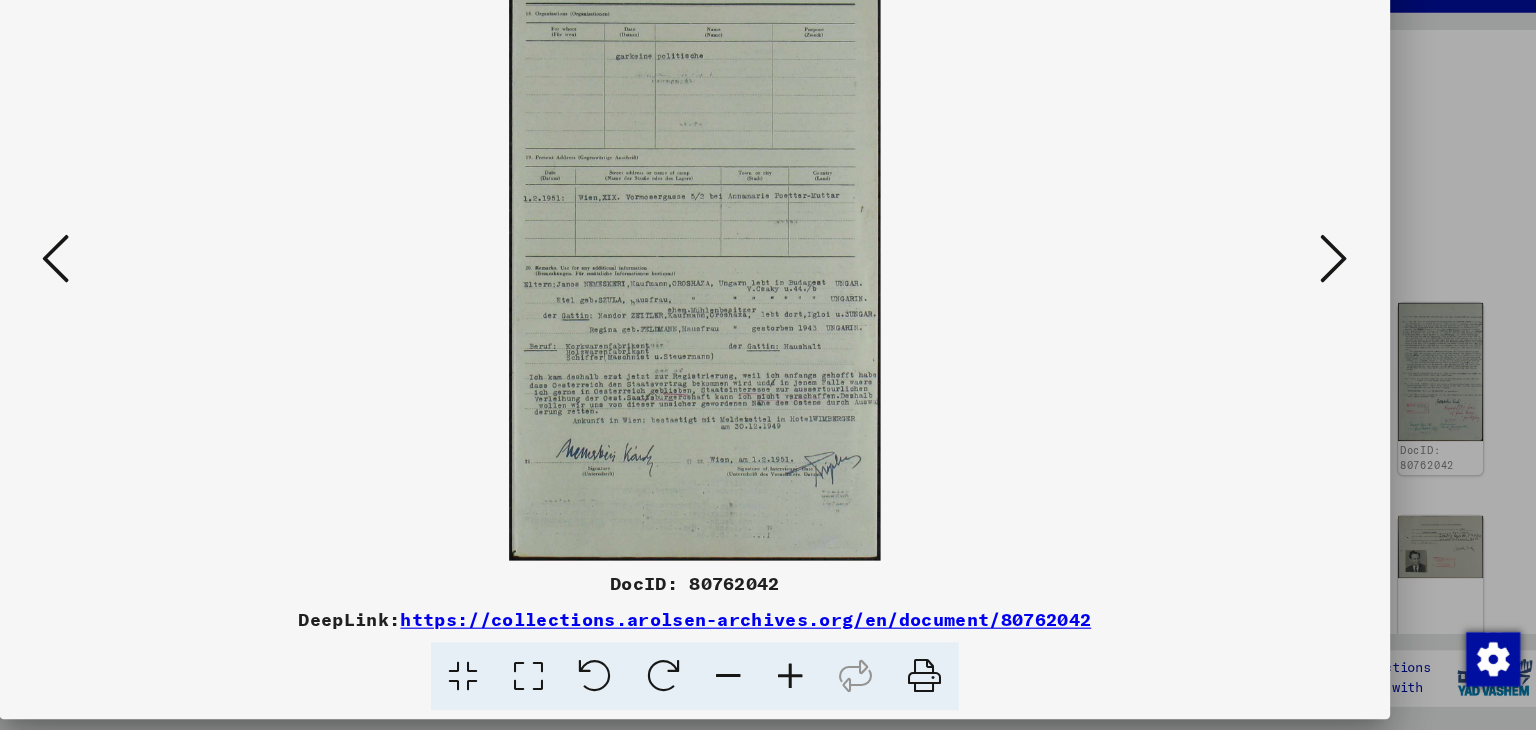 scroll, scrollTop: 0, scrollLeft: 0, axis: both 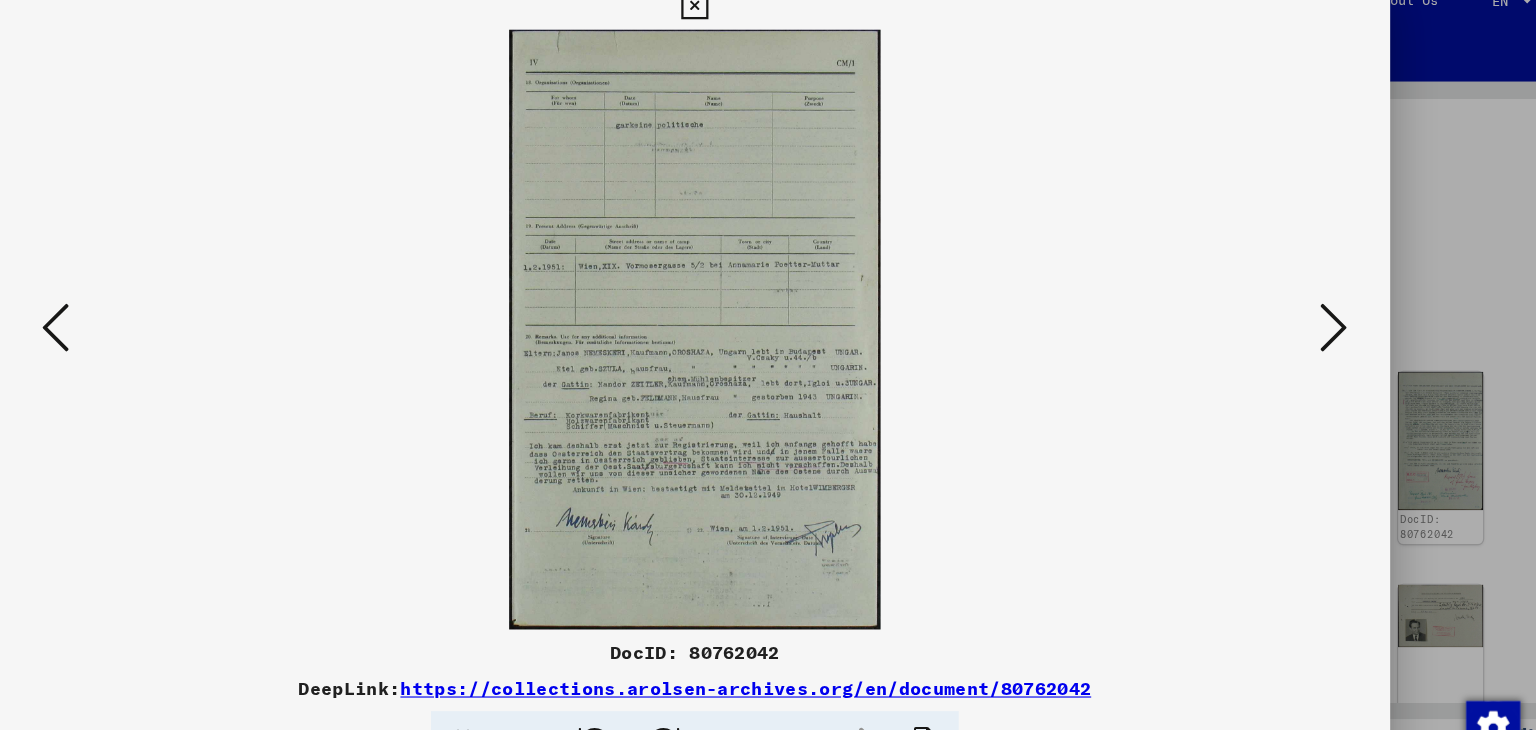 click at bounding box center (768, 315) 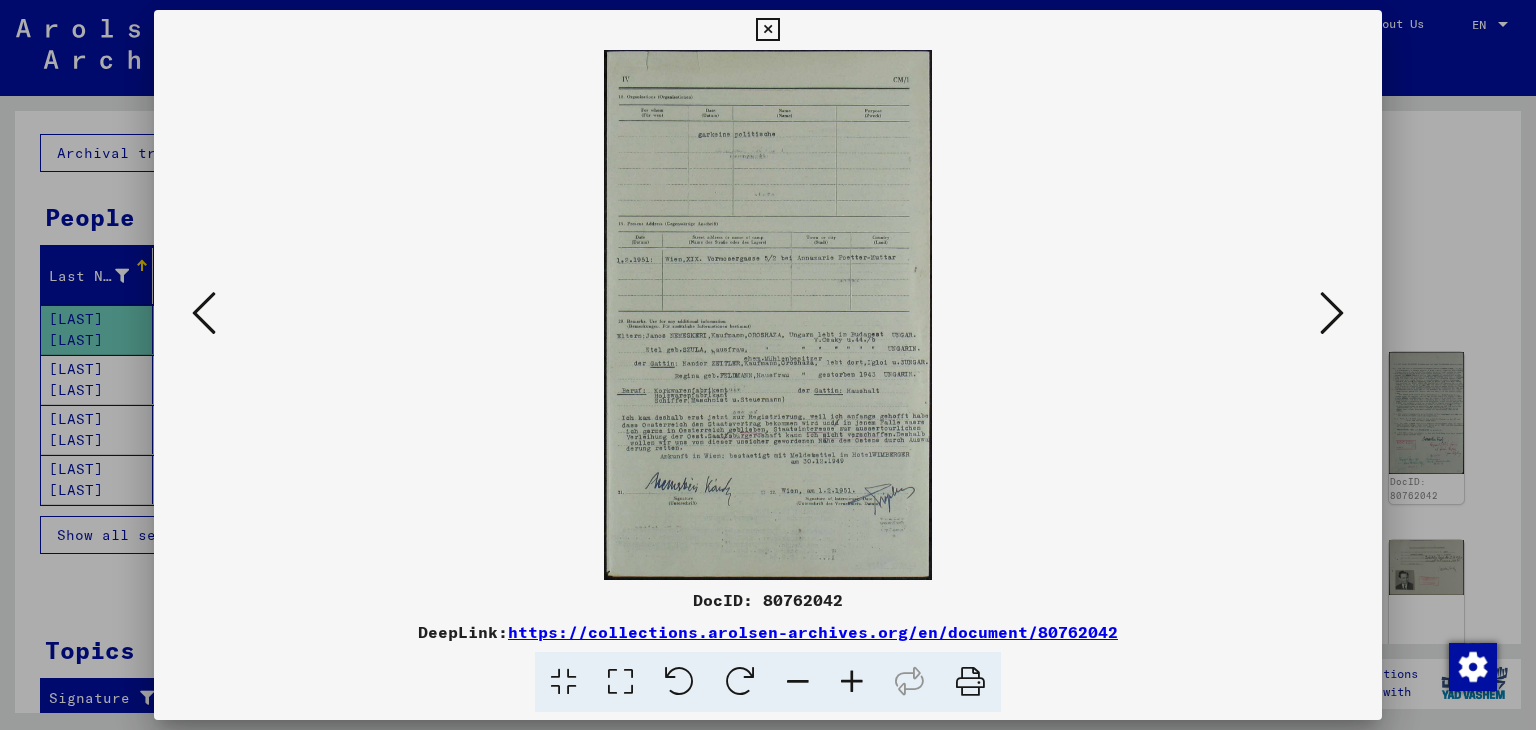 click at bounding box center [1332, 313] 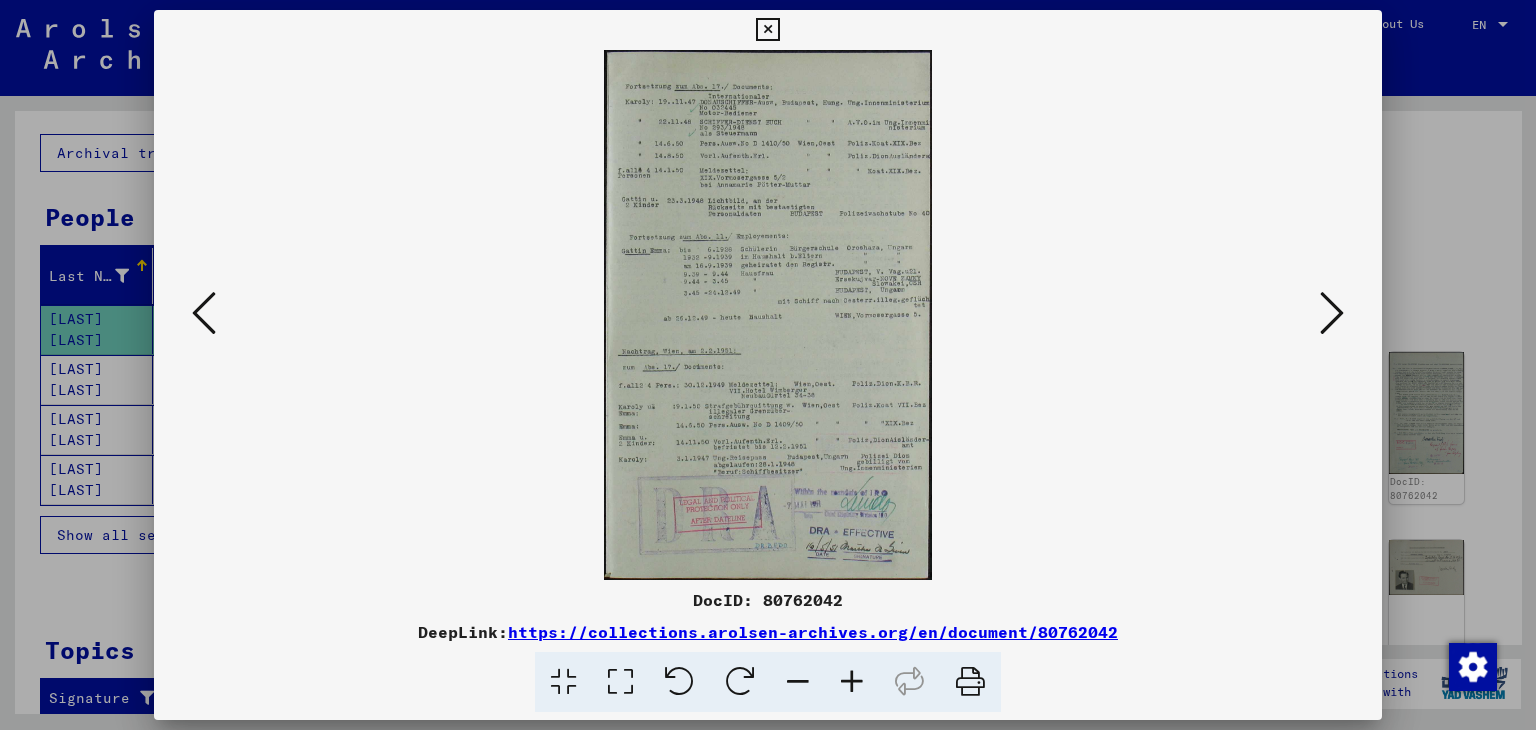 click at bounding box center [1332, 313] 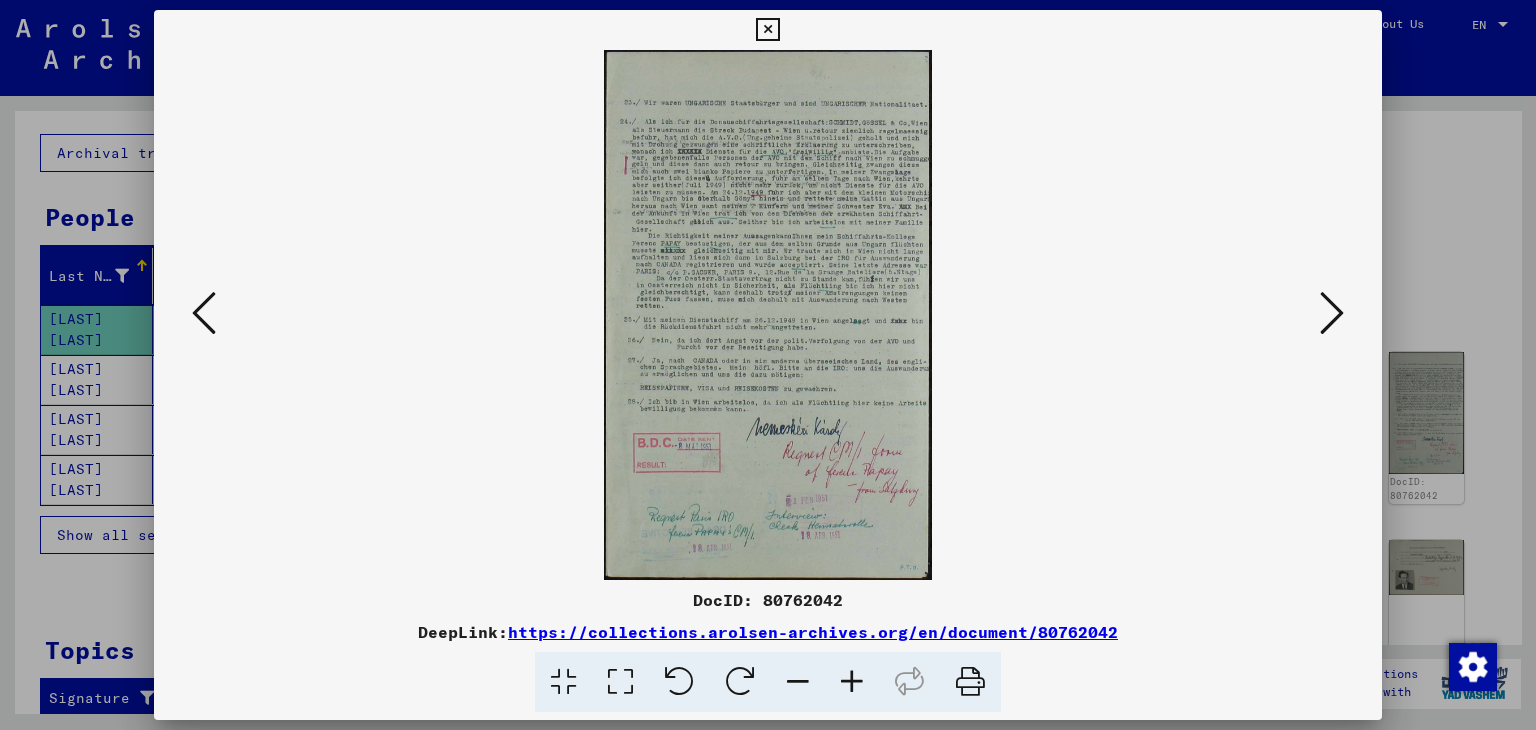 click at bounding box center (1332, 314) 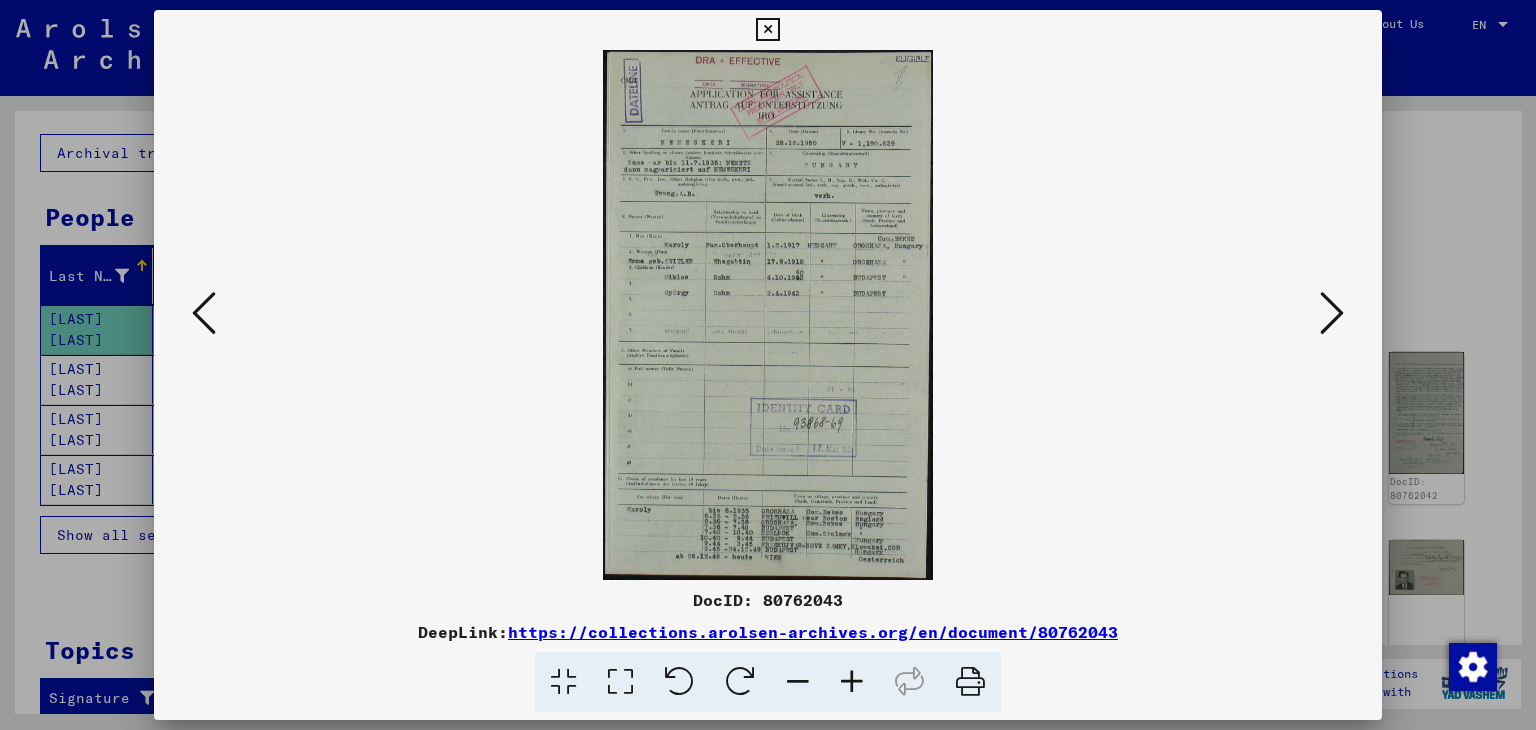 click at bounding box center [1332, 314] 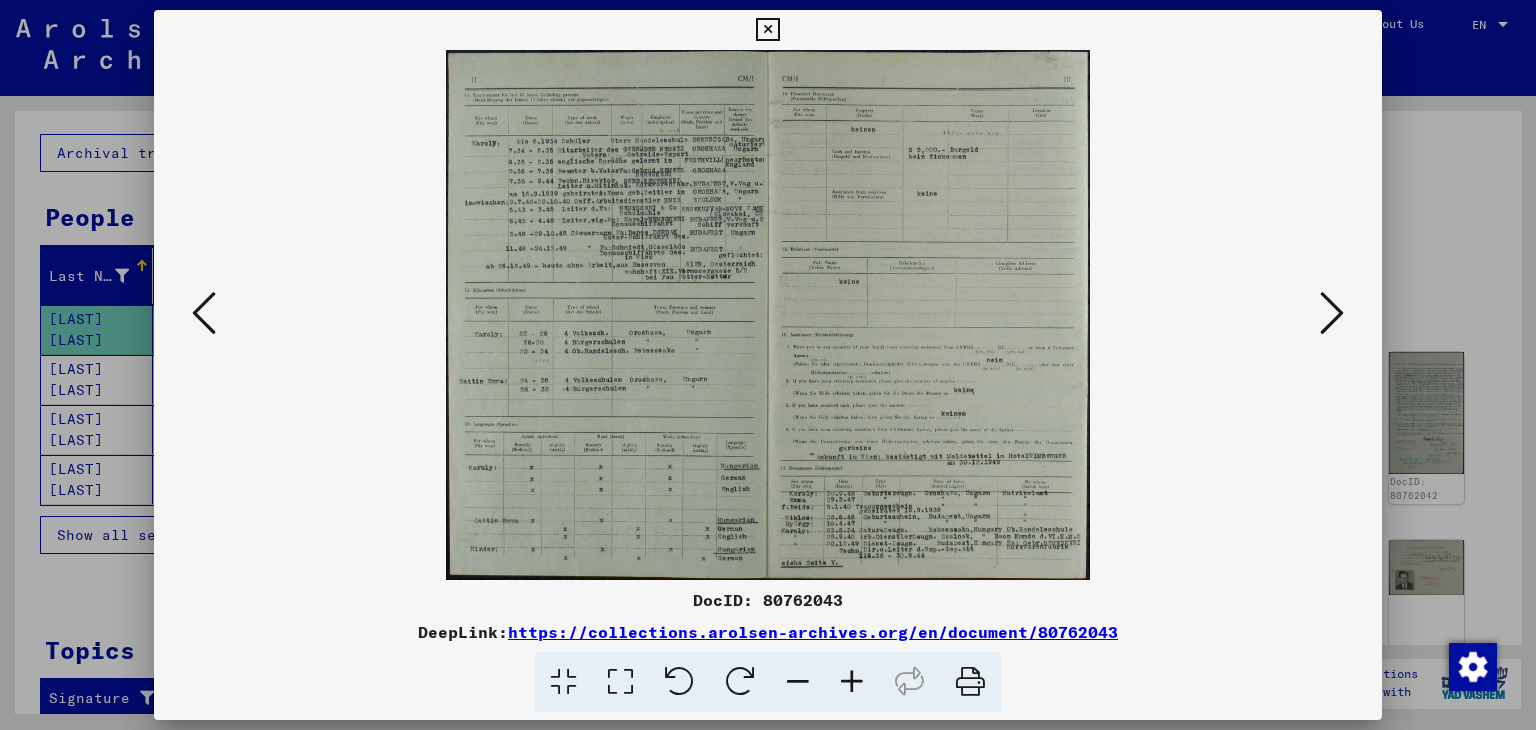 click at bounding box center (1332, 314) 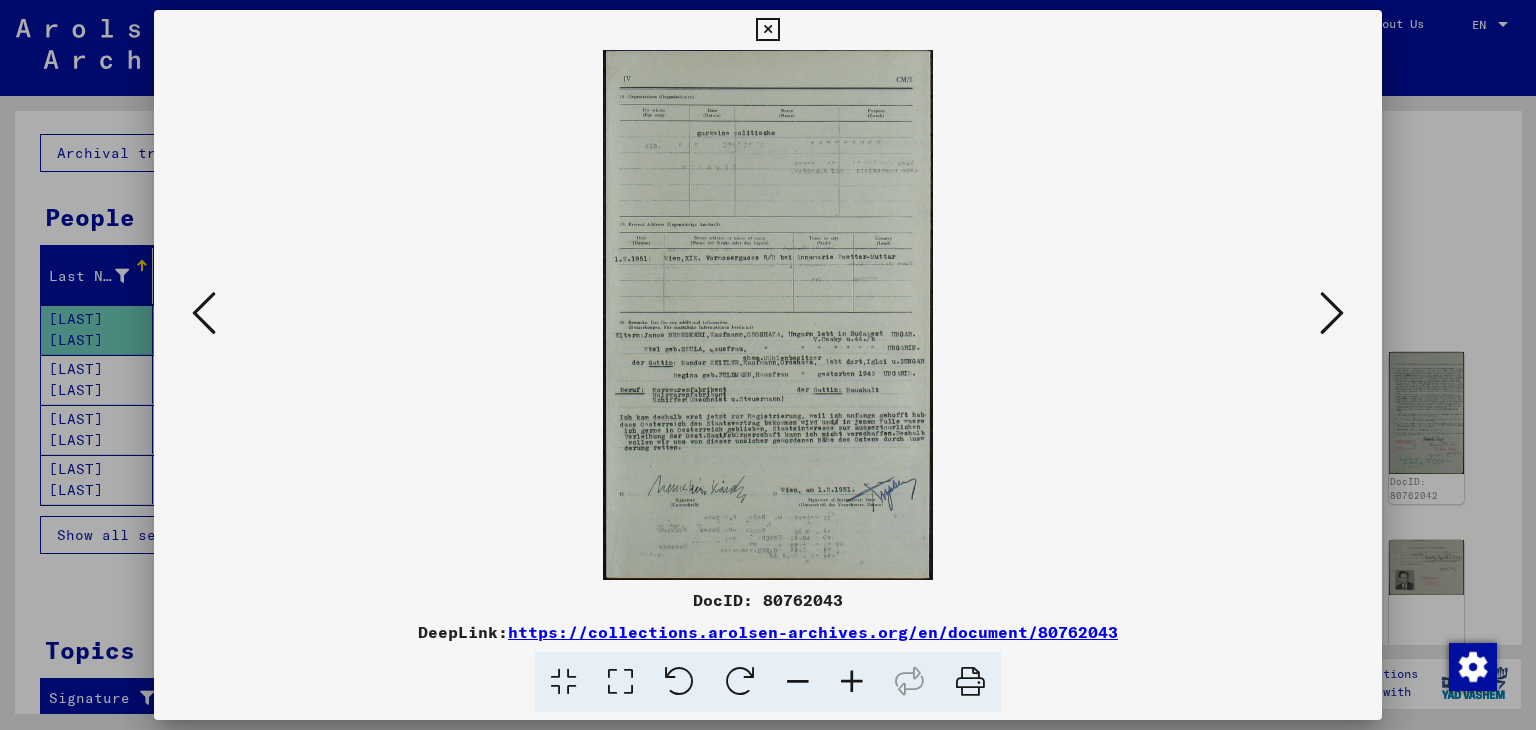 click at bounding box center (1332, 314) 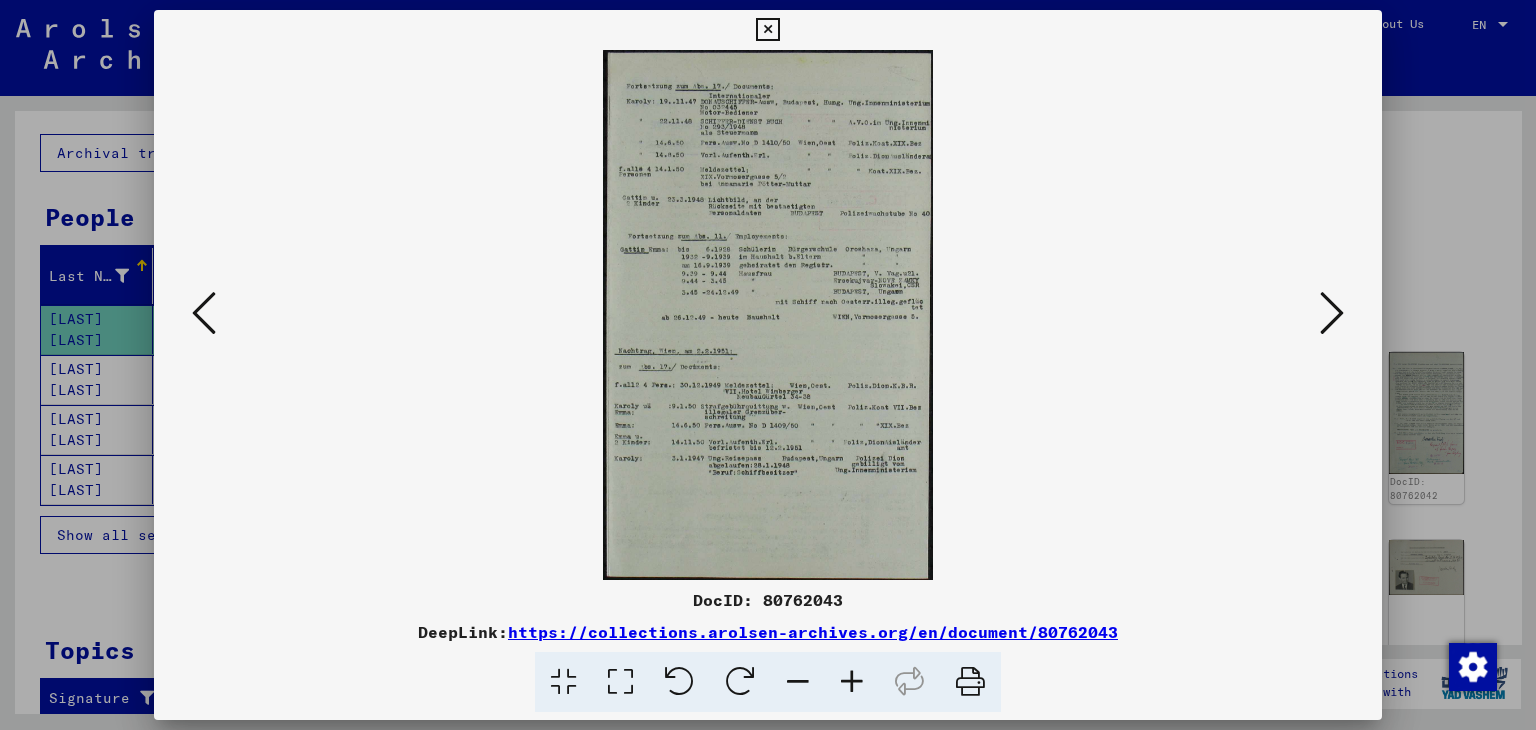 click at bounding box center (1332, 314) 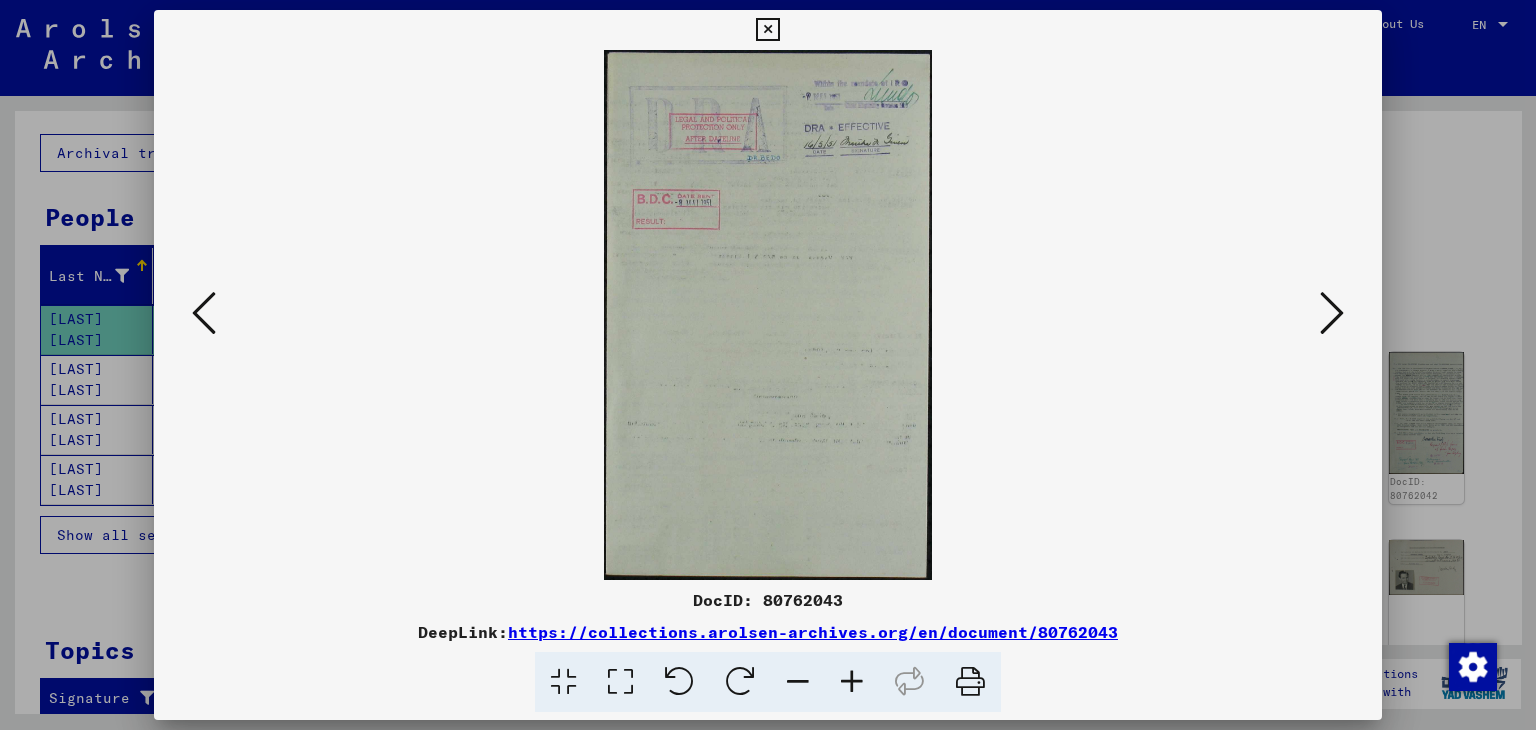 click at bounding box center [1332, 314] 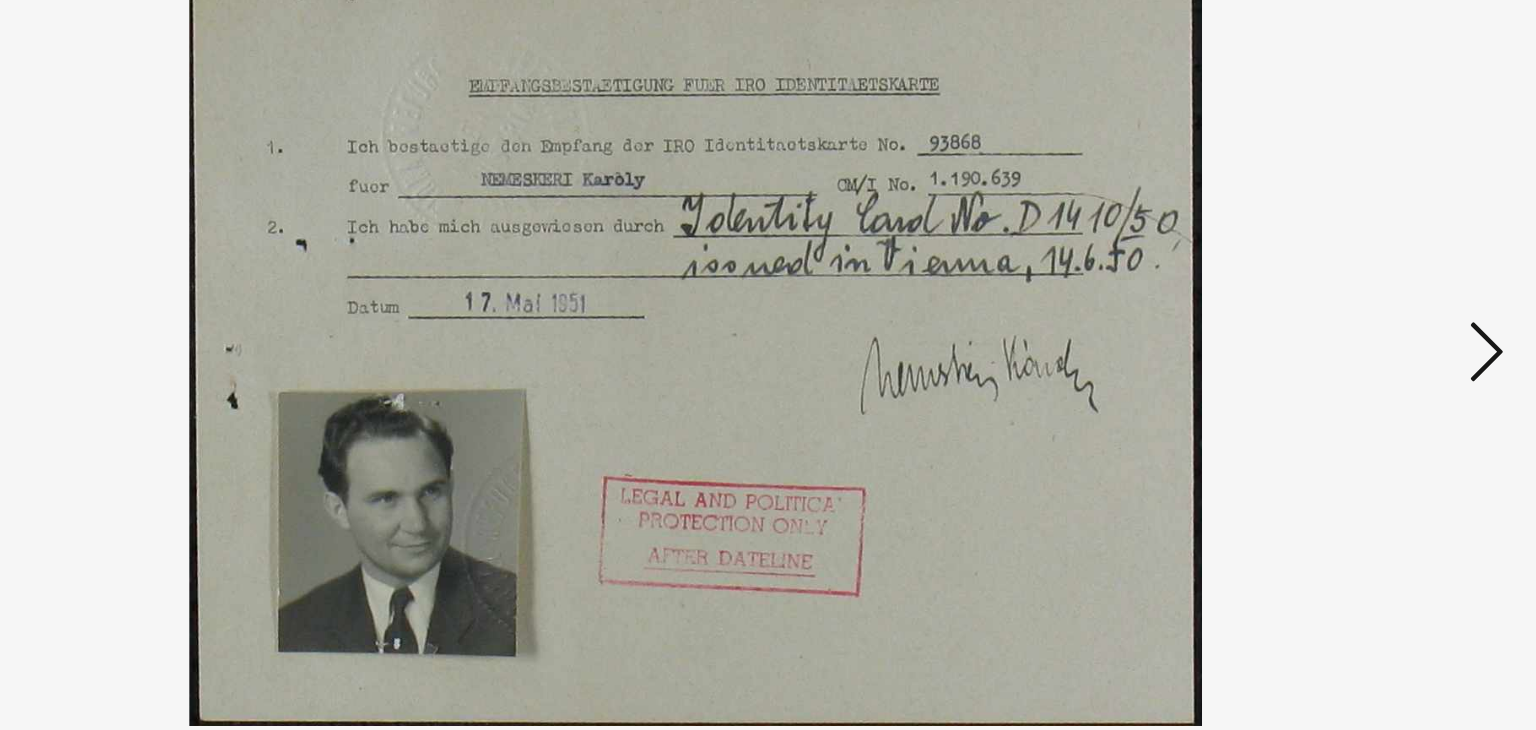 click at bounding box center [1332, 313] 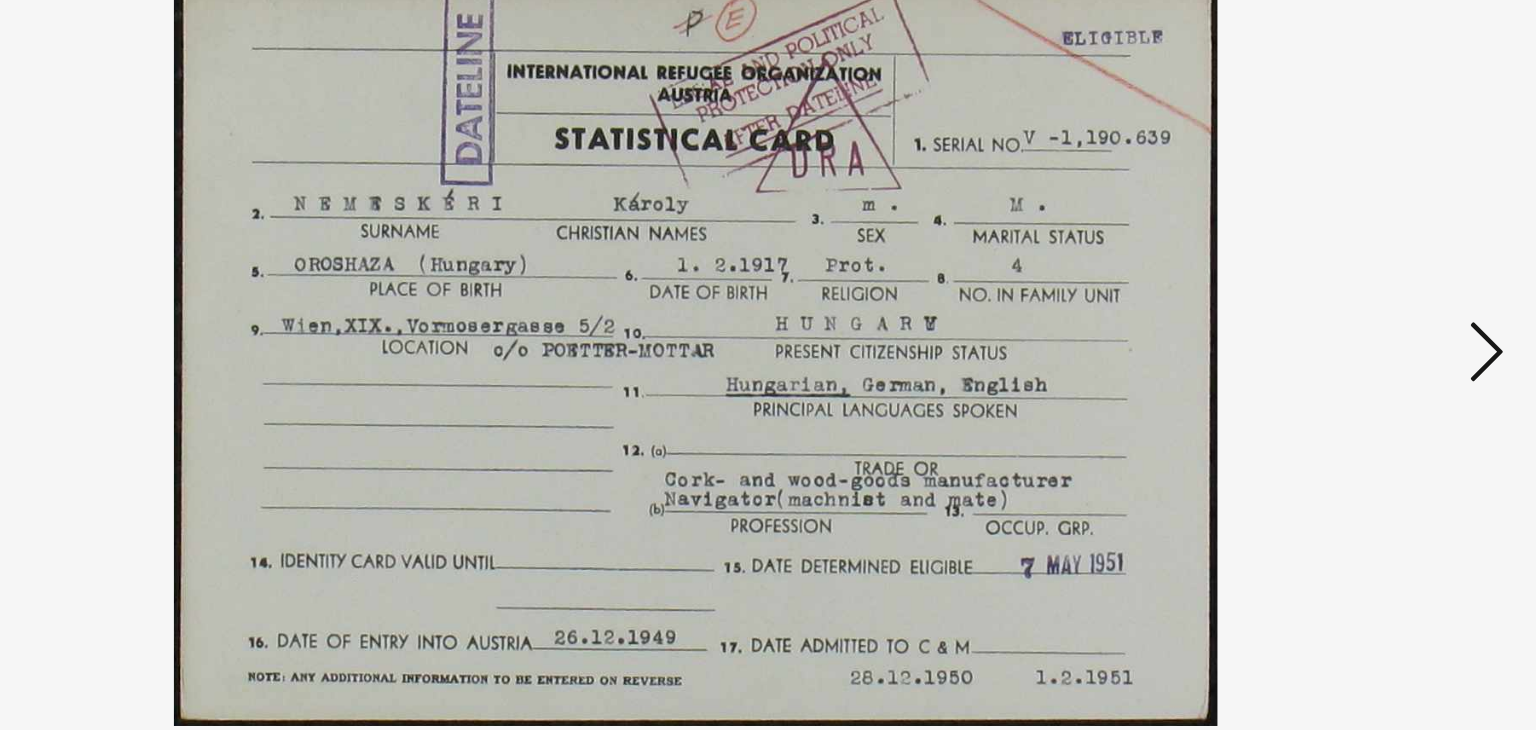 click at bounding box center [1332, 313] 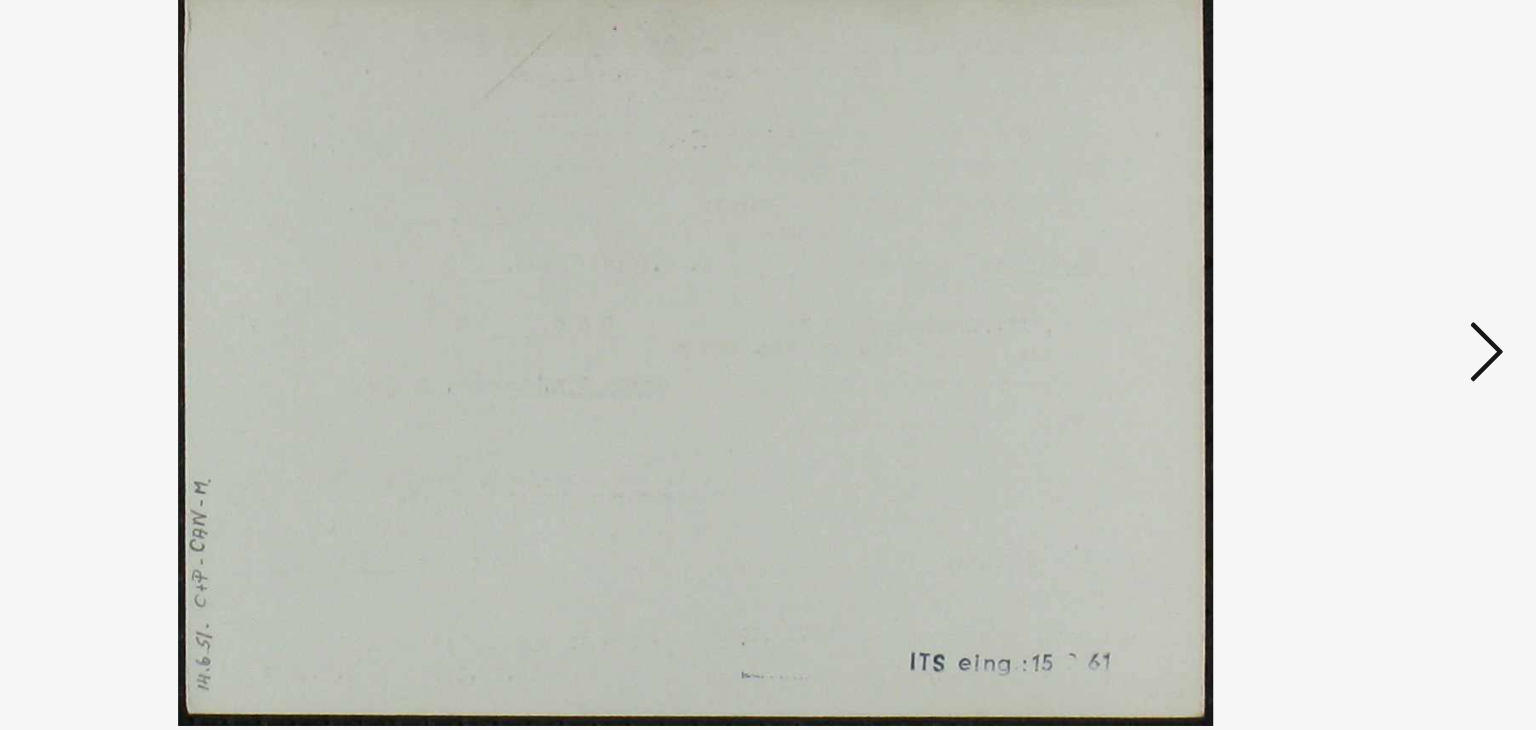 click at bounding box center [1332, 313] 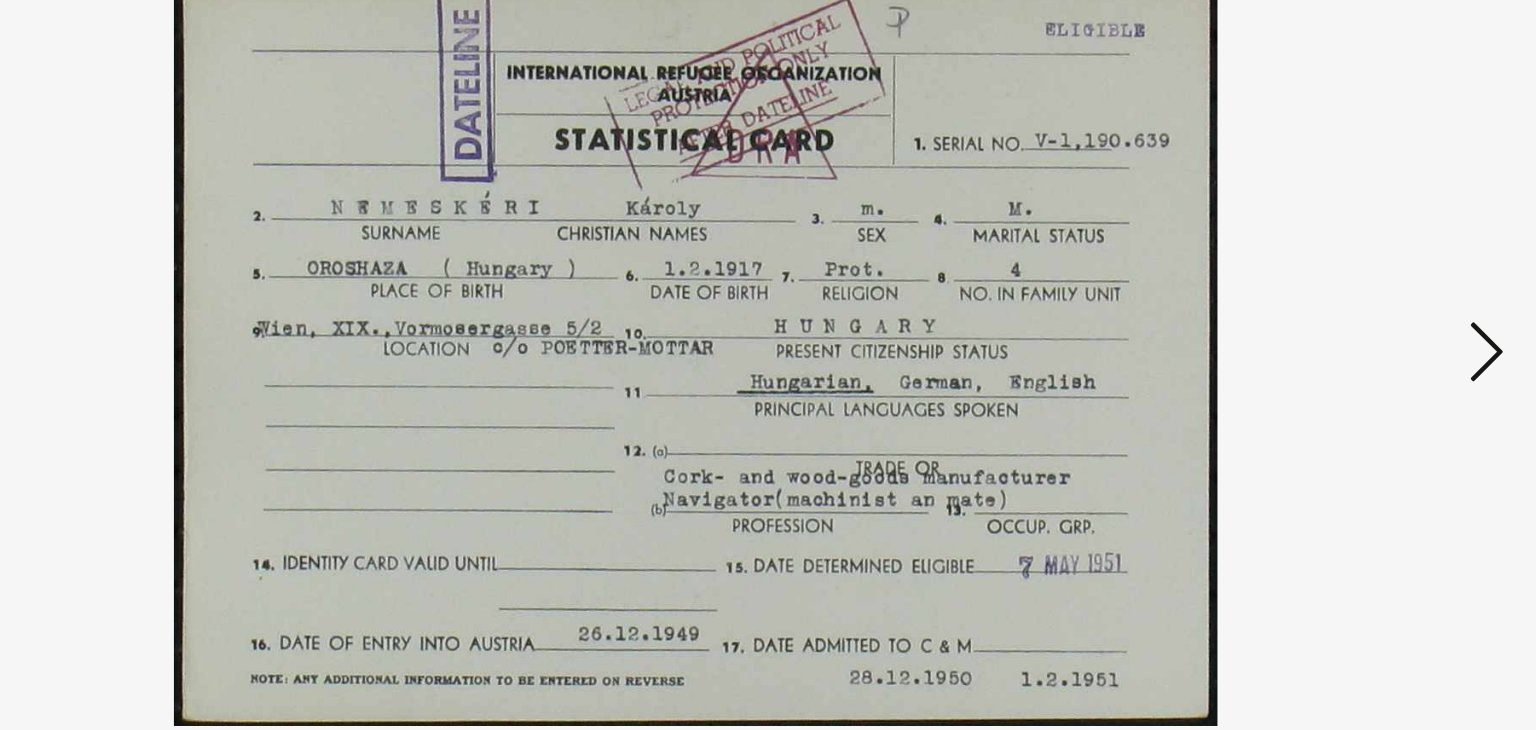 click at bounding box center [1332, 313] 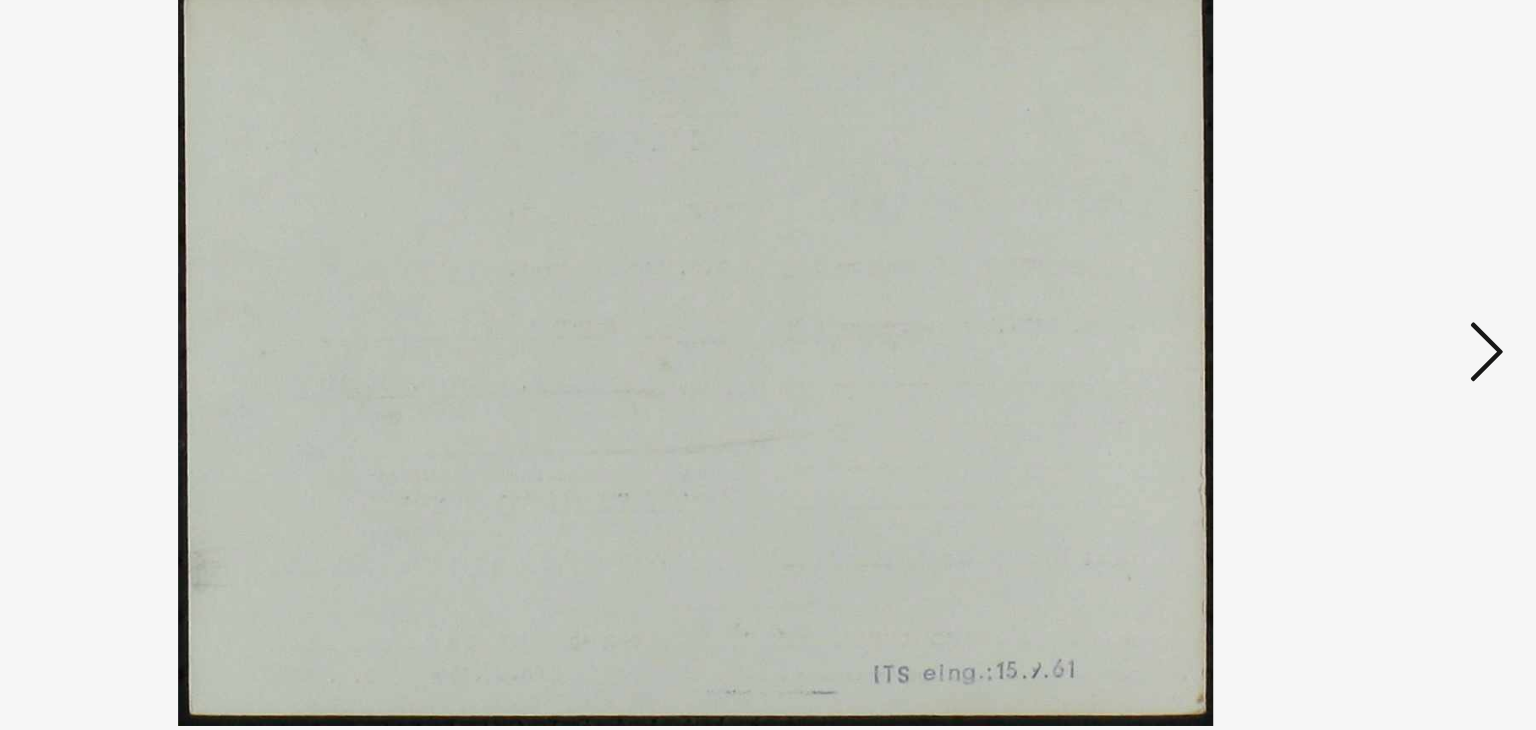 click at bounding box center (1332, 313) 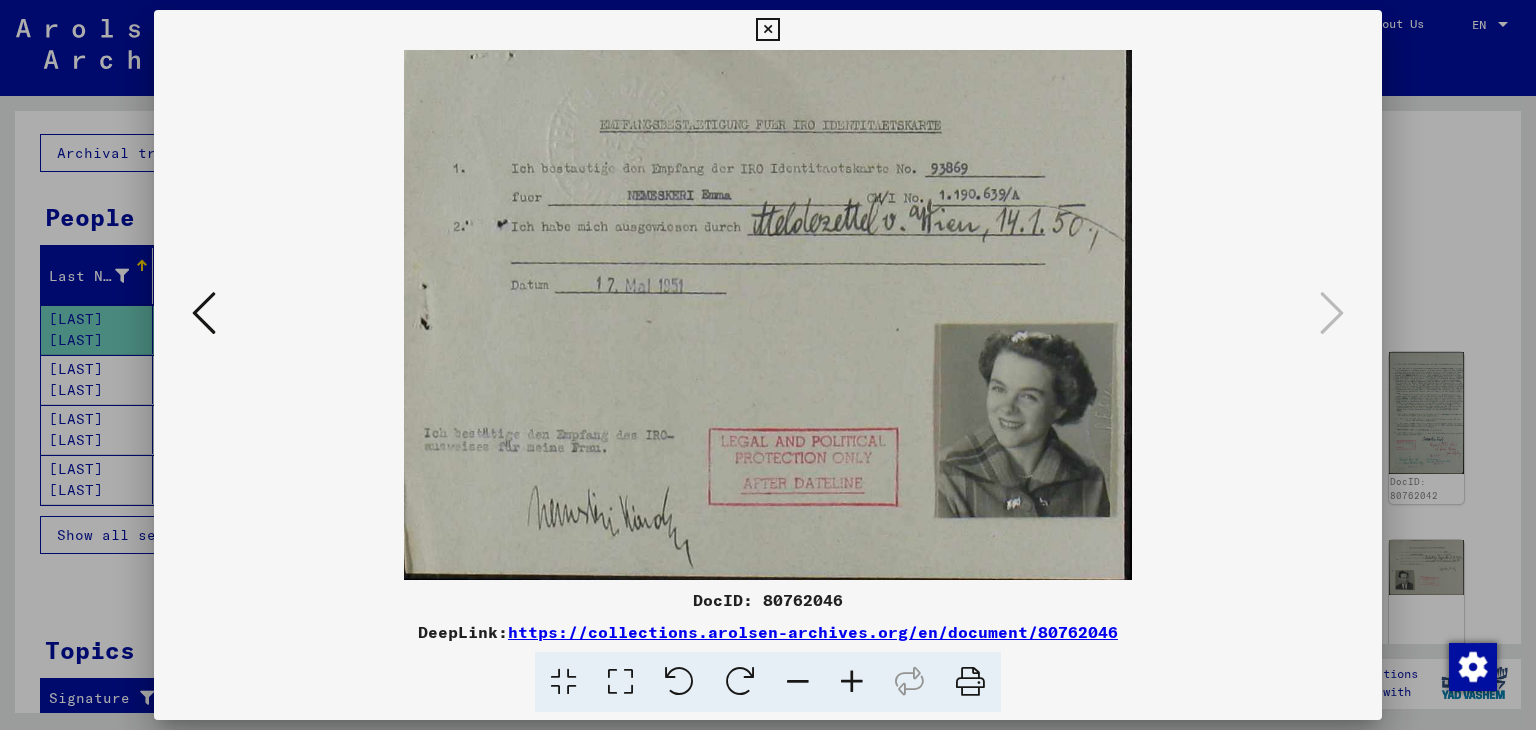click at bounding box center [768, 365] 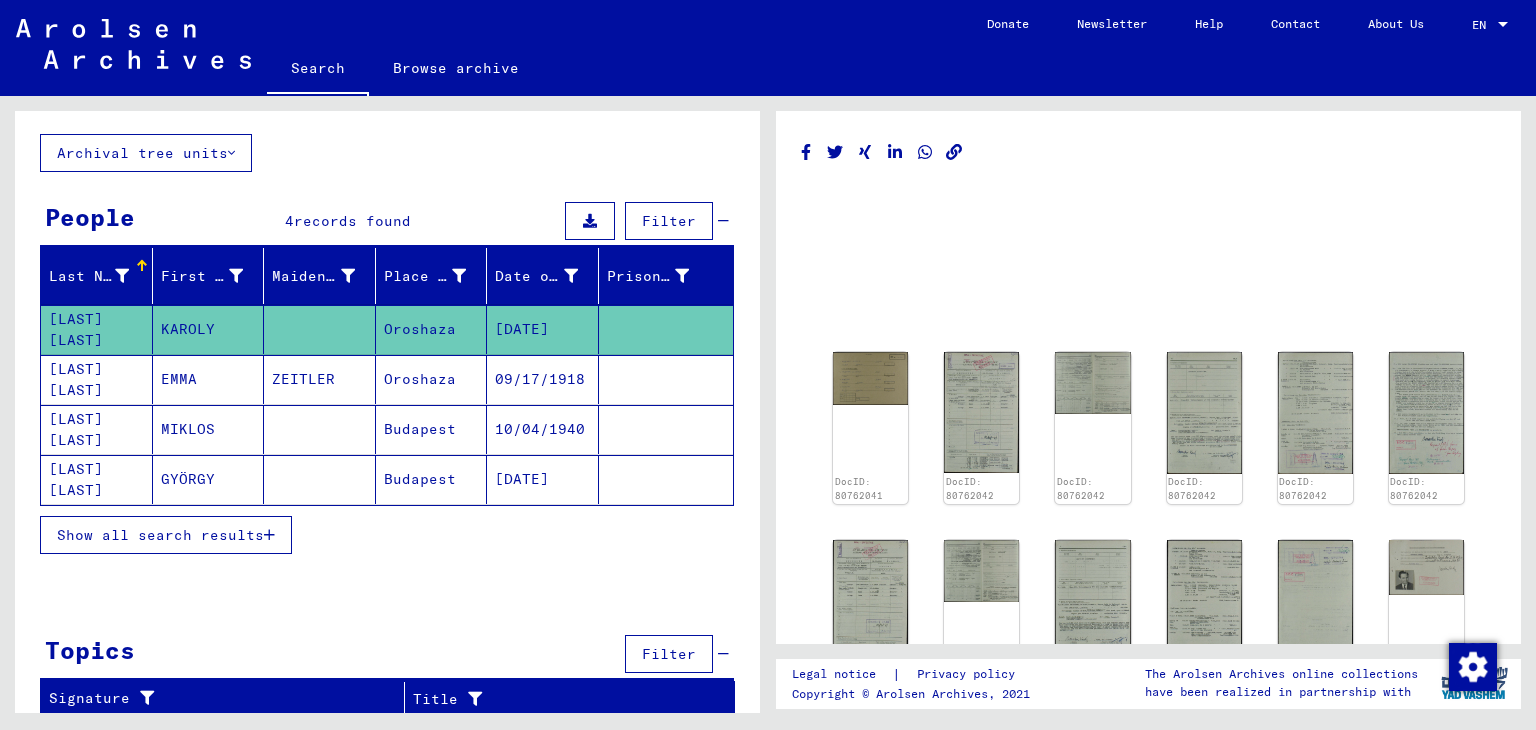 click on "09/17/1918" at bounding box center [543, 429] 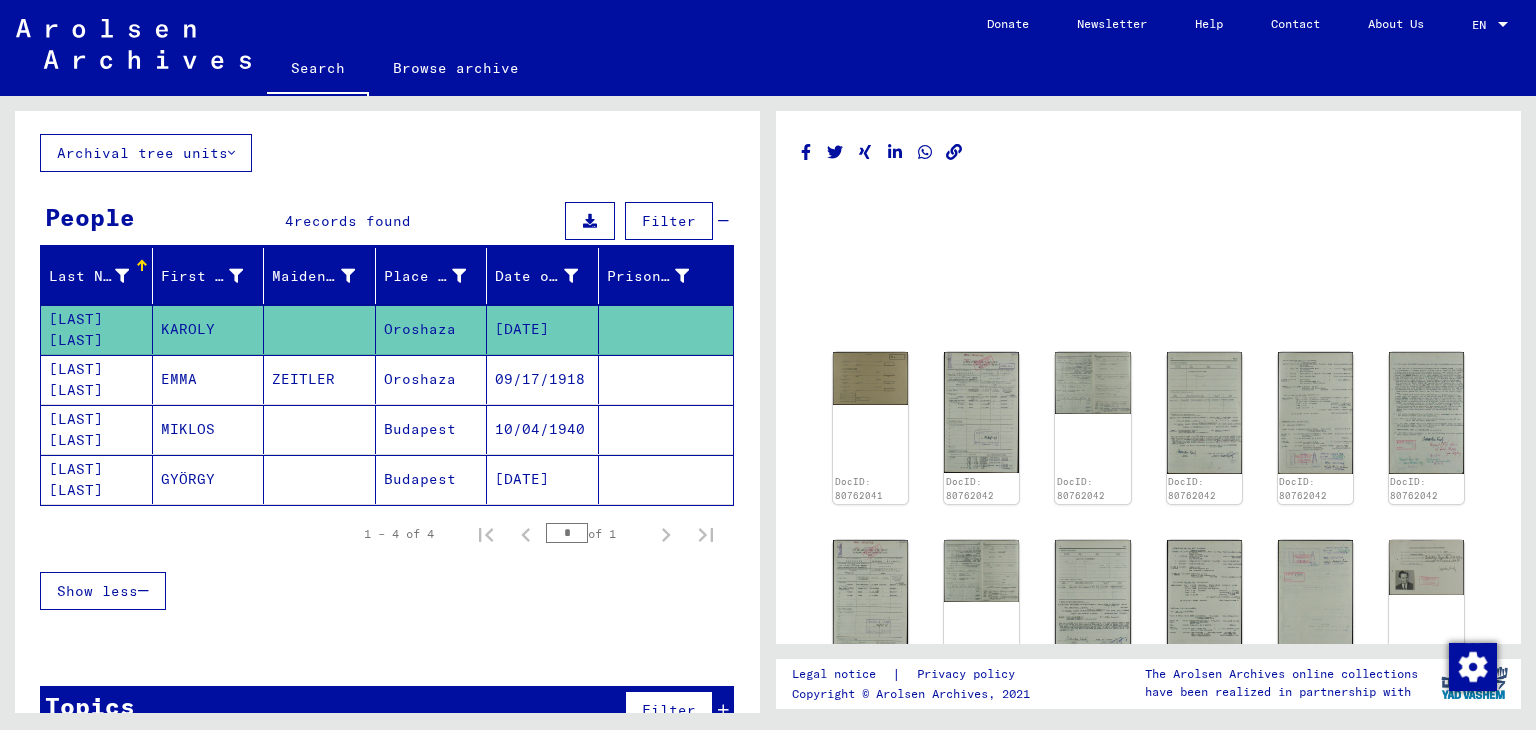 click on "ZEITLER" at bounding box center (320, 429) 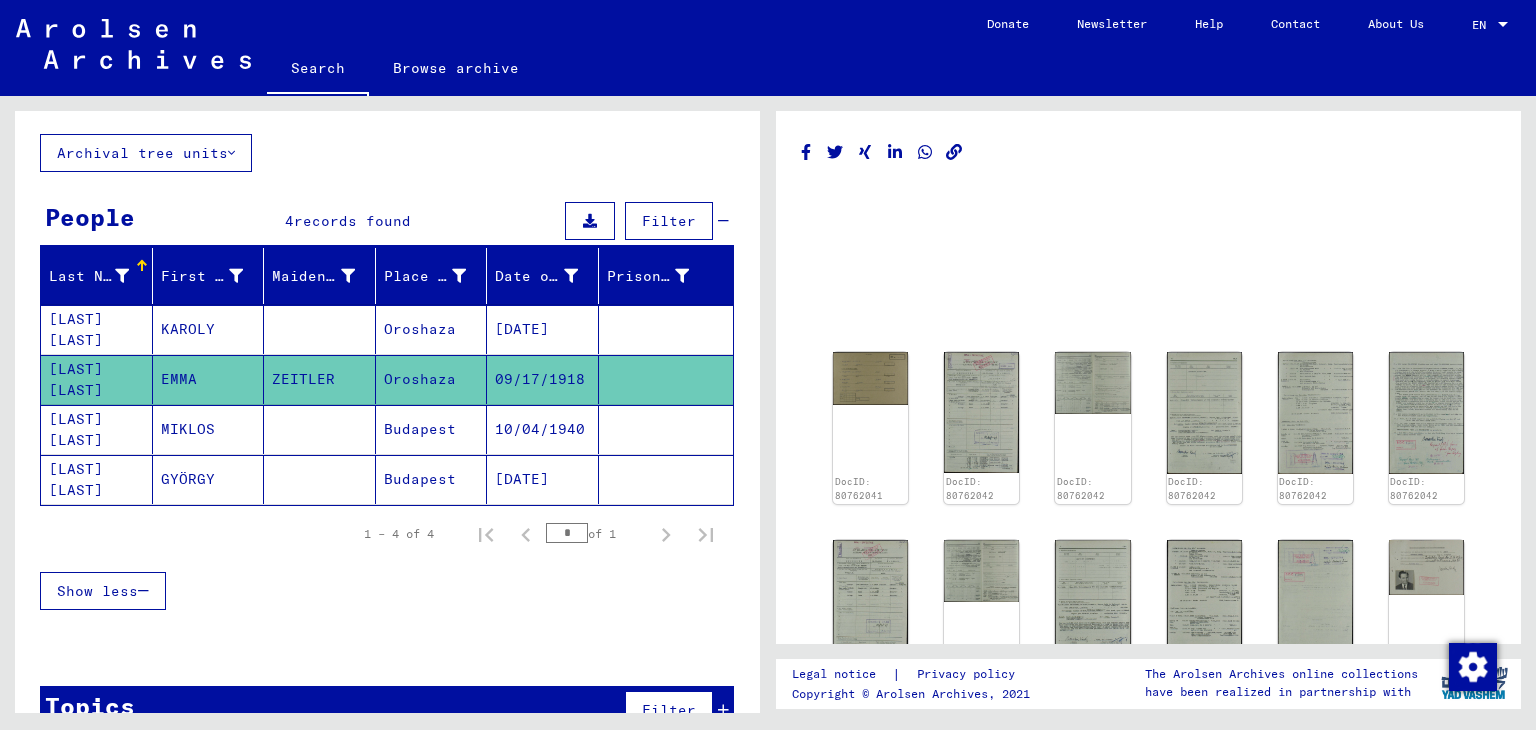 click at bounding box center (320, 479) 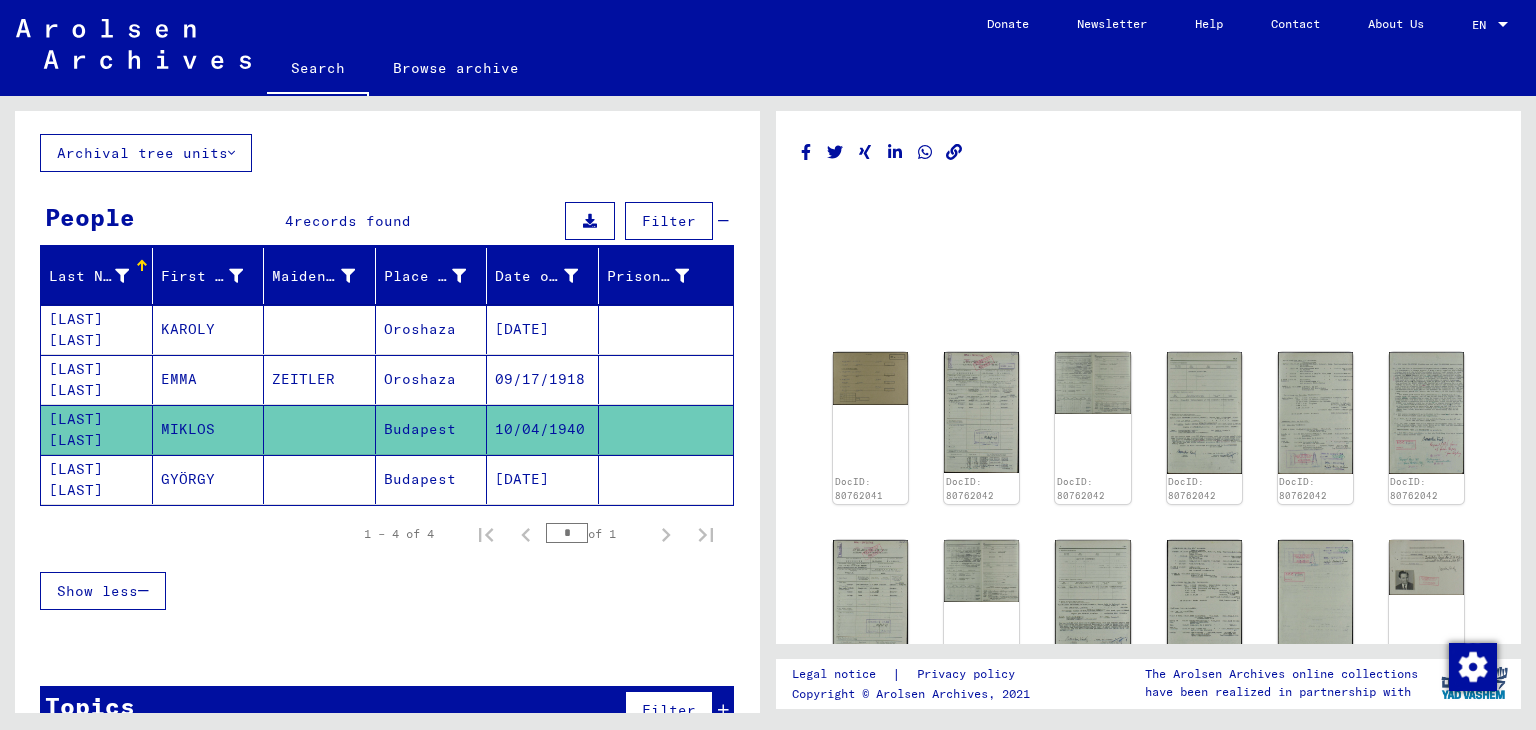 click 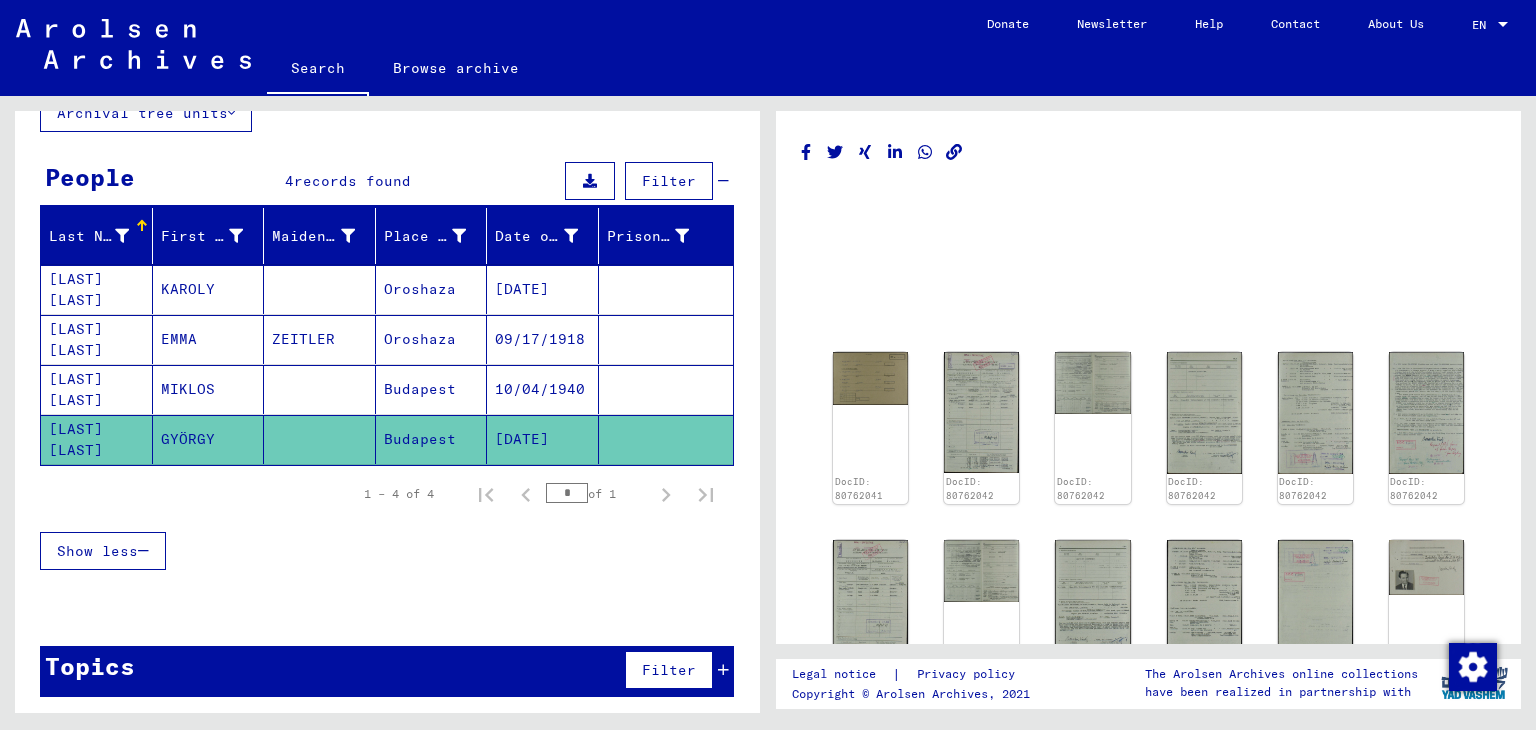 scroll, scrollTop: 0, scrollLeft: 0, axis: both 